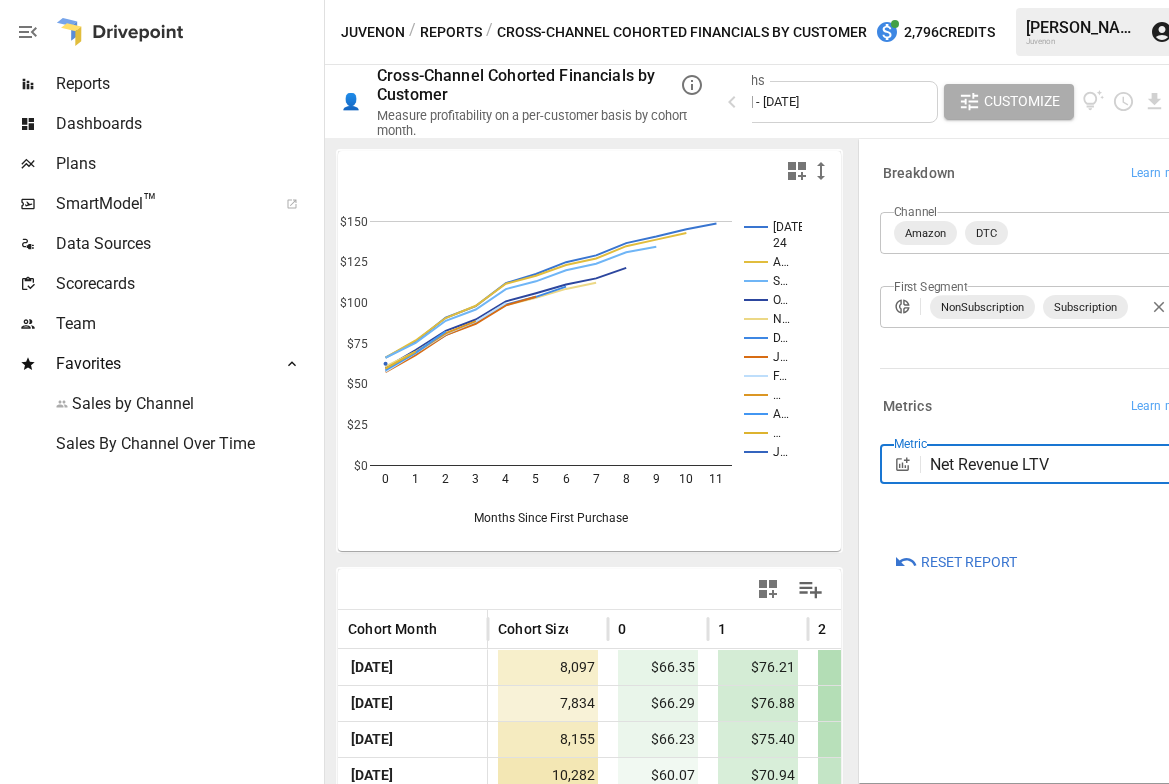 scroll, scrollTop: 0, scrollLeft: 0, axis: both 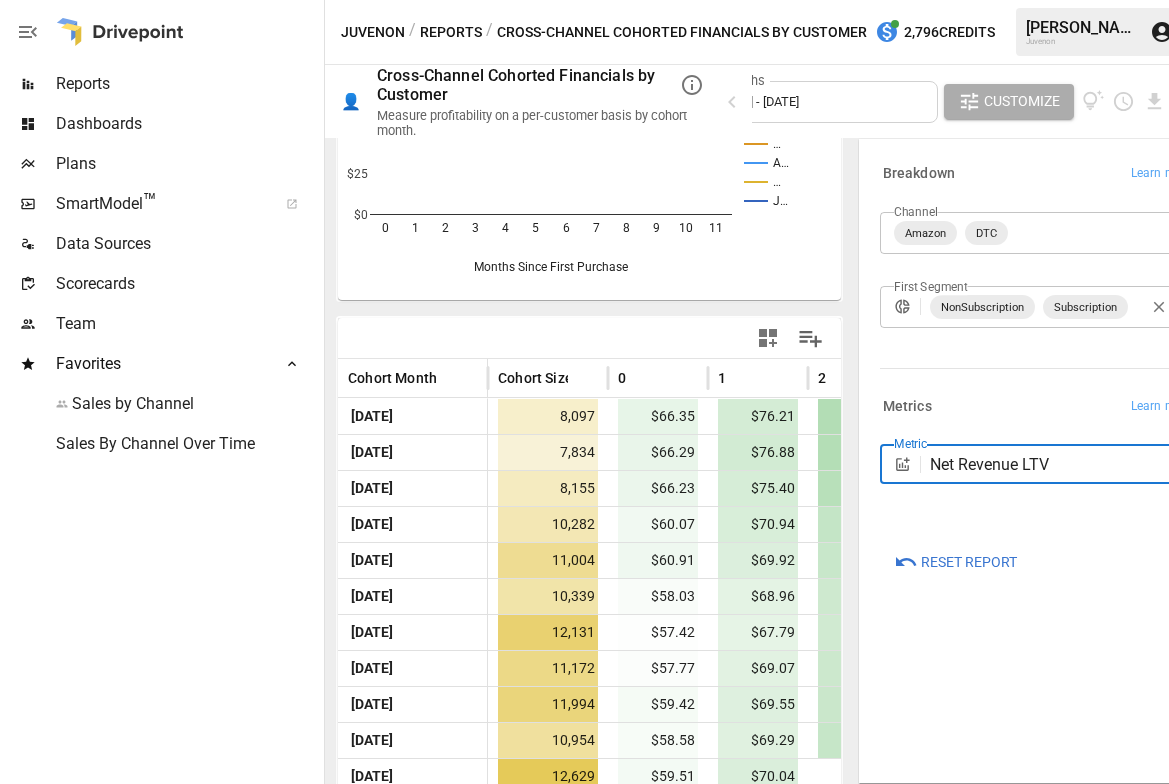 click on "Reports" at bounding box center (451, 32) 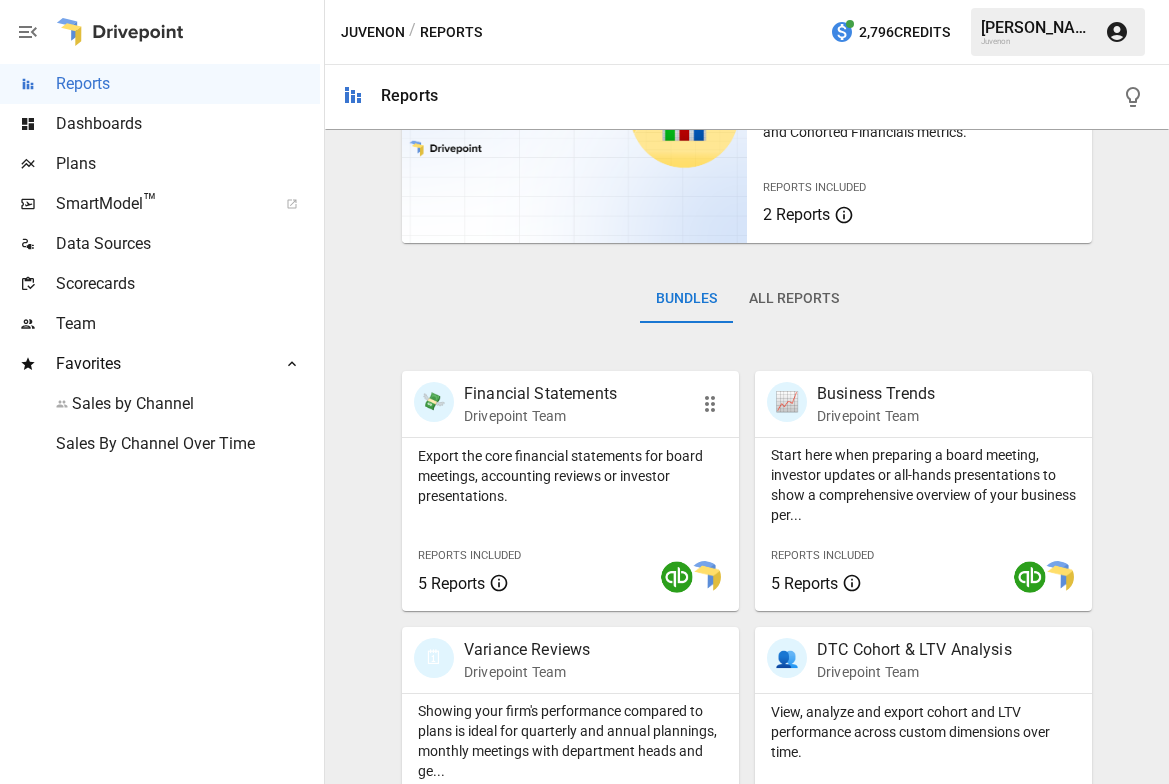 scroll, scrollTop: 202, scrollLeft: 0, axis: vertical 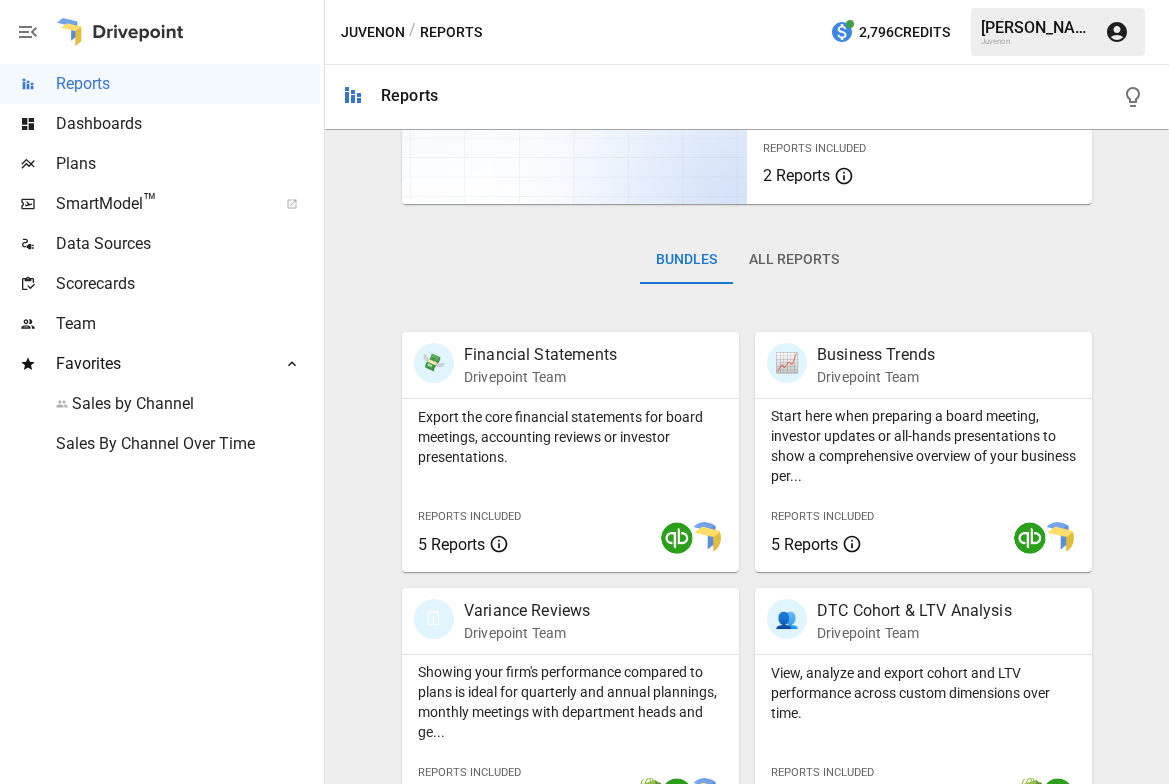 click on "All Reports" at bounding box center [794, 260] 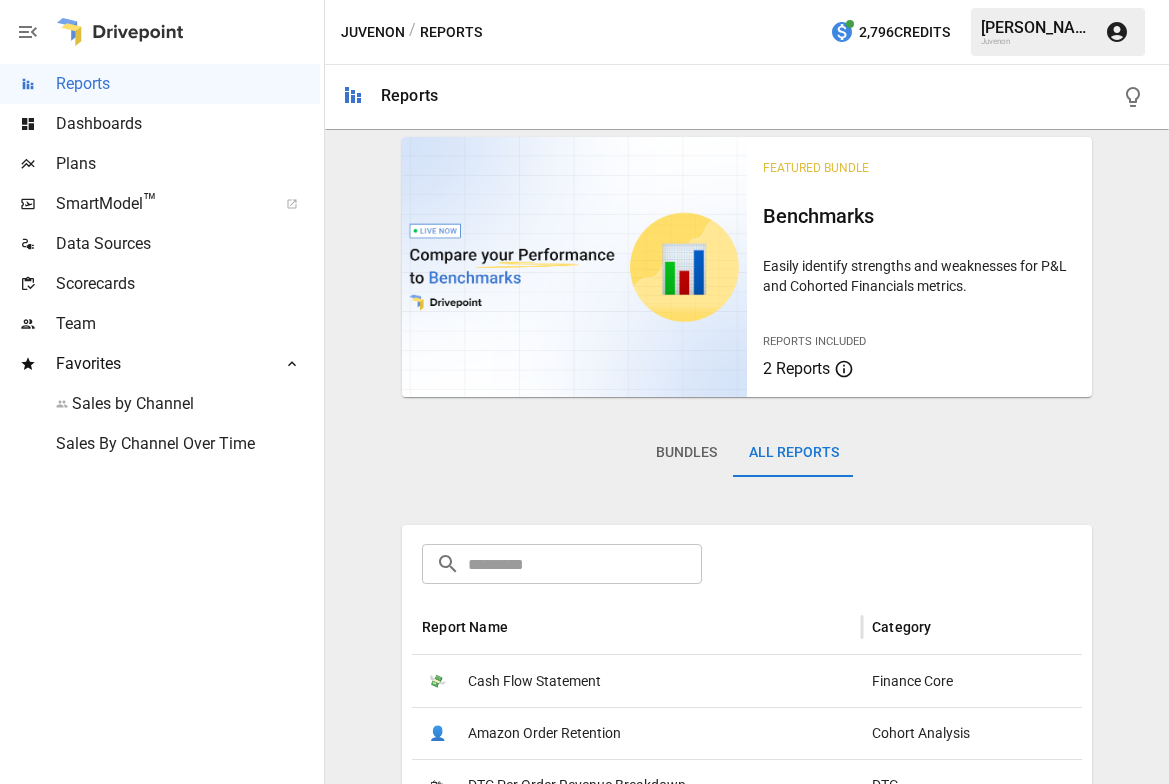 scroll, scrollTop: 0, scrollLeft: 0, axis: both 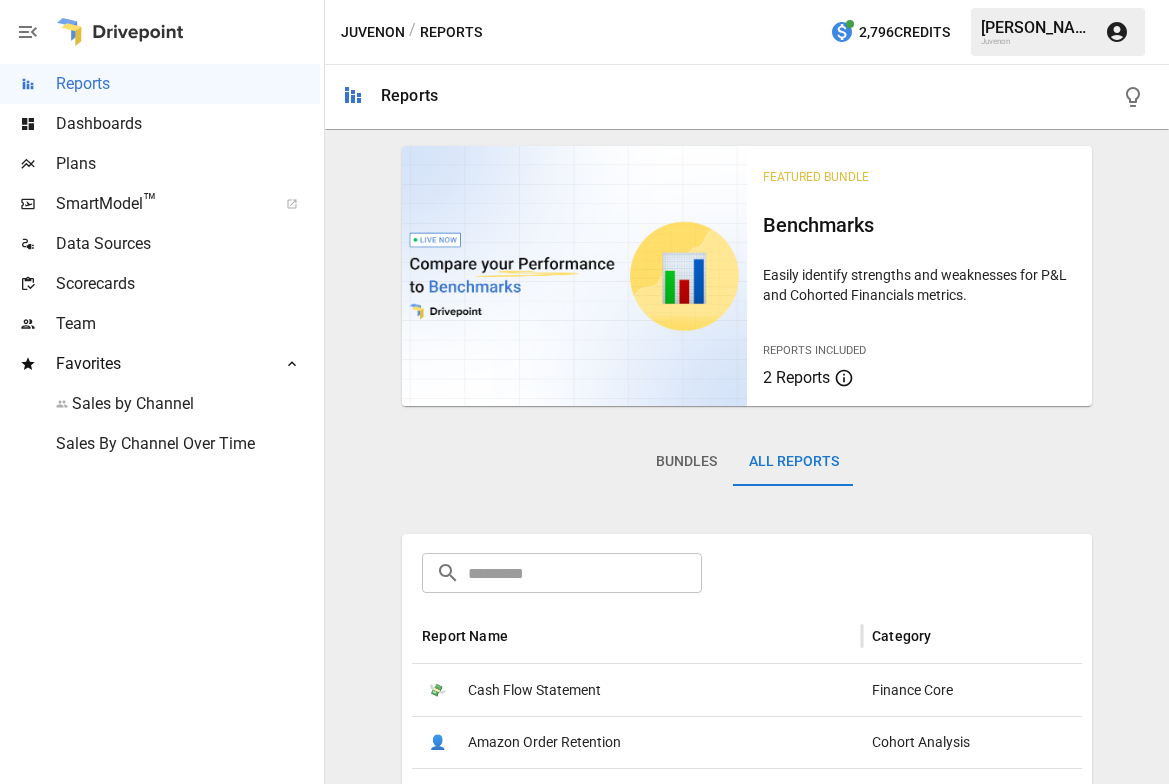 click at bounding box center [585, 573] 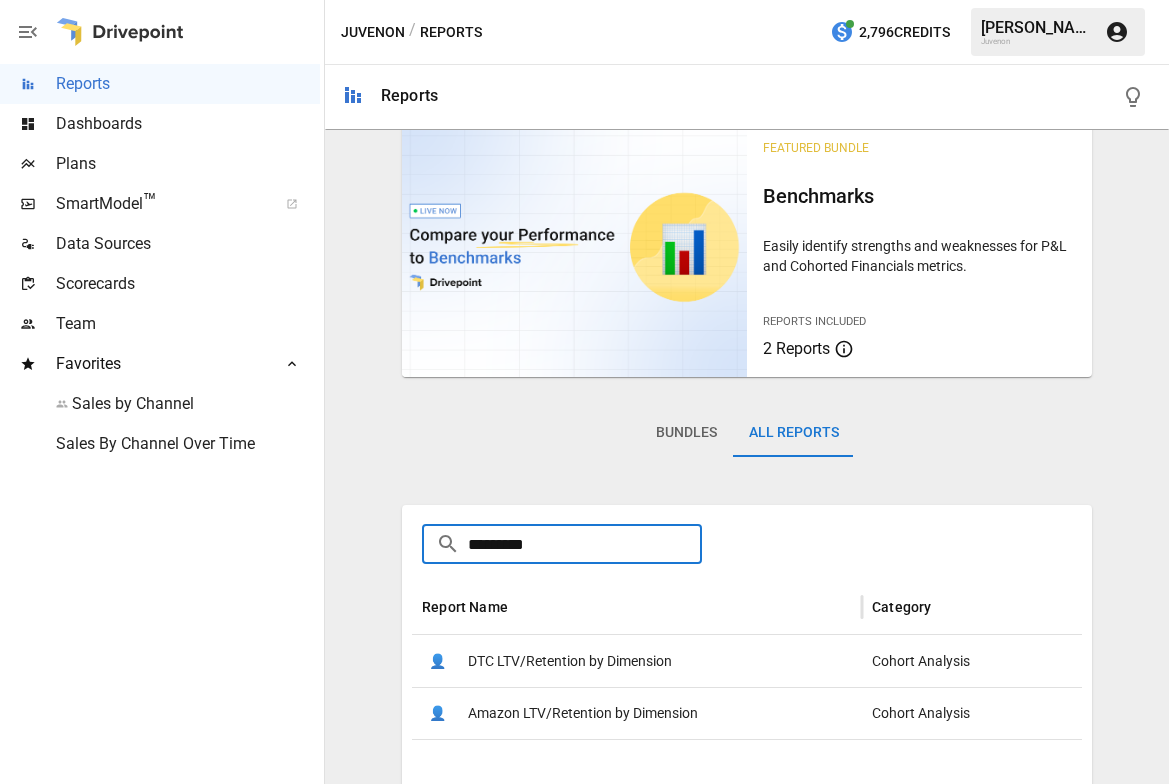 scroll, scrollTop: 58, scrollLeft: 0, axis: vertical 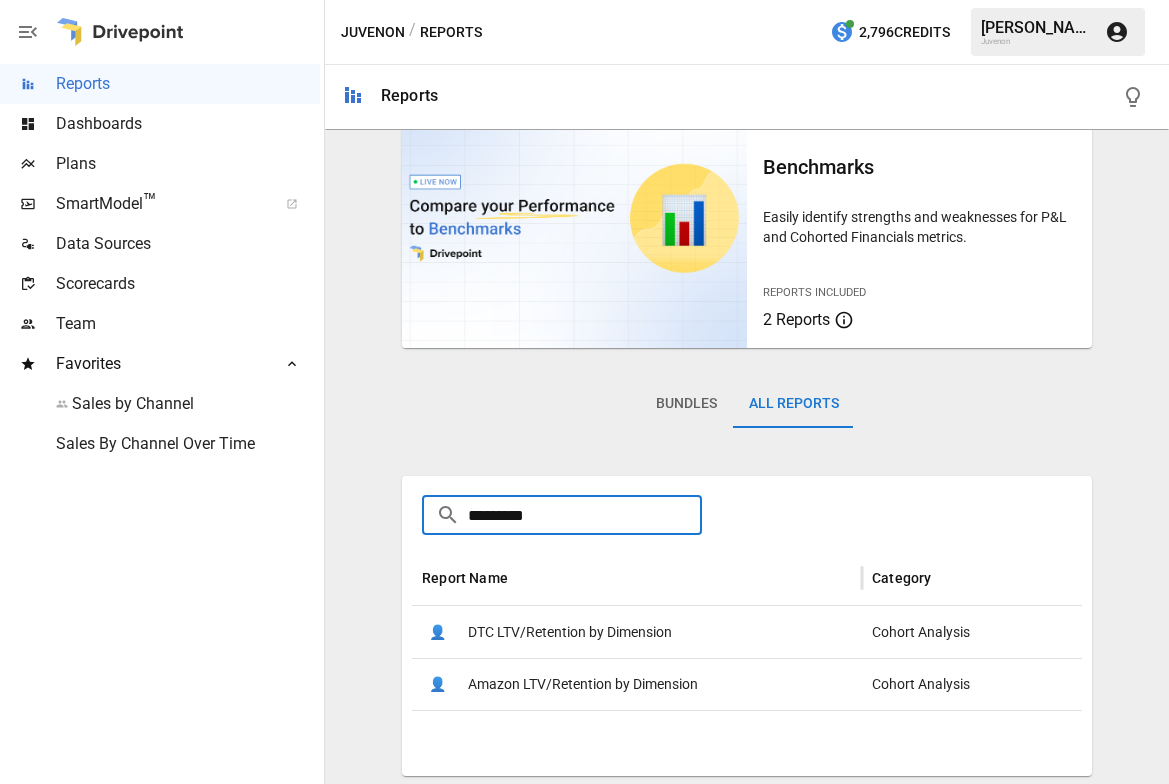 type on "*********" 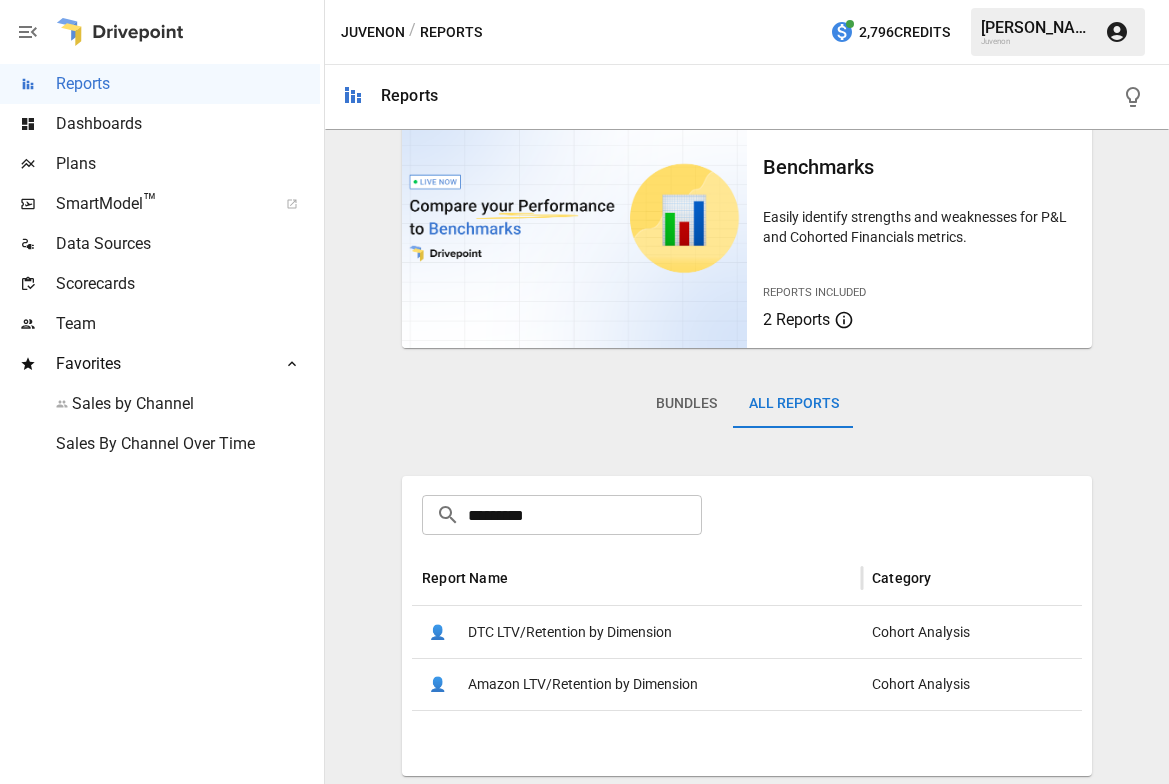 click on "DTC LTV/Retention by Dimension" at bounding box center [570, 632] 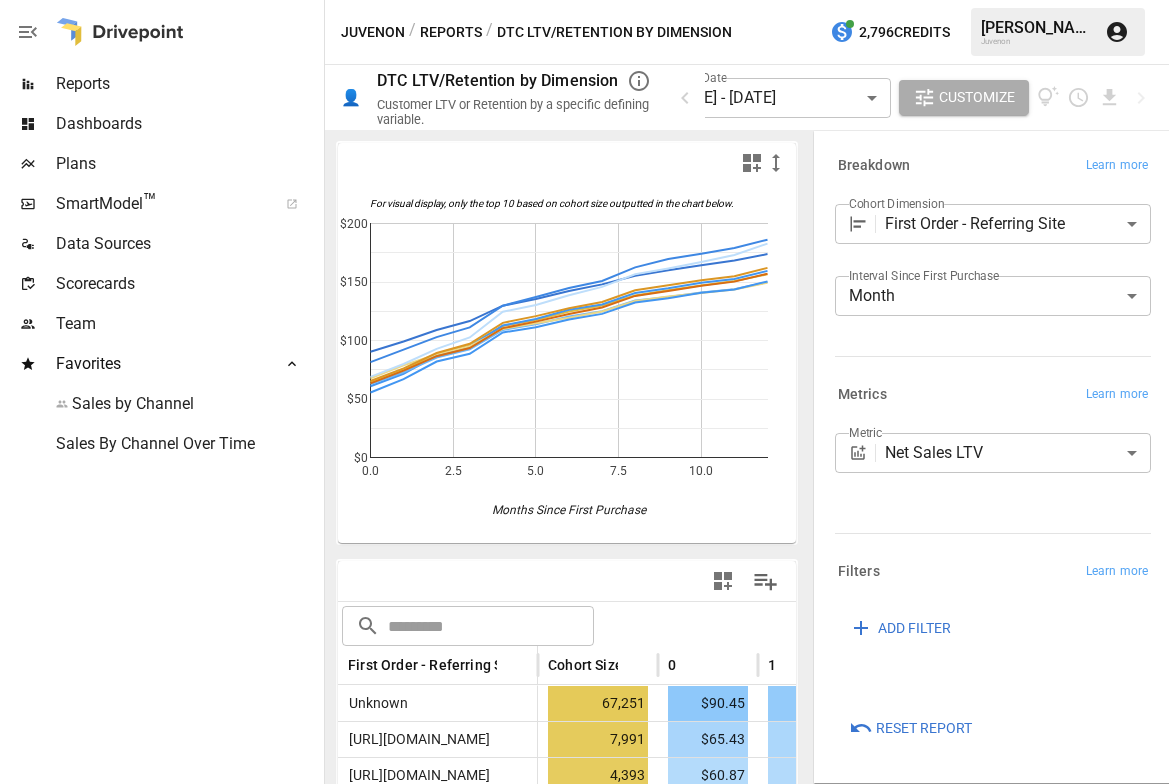 click on "Reports Dashboards Plans SmartModel ™ Data Sources Scorecards Team Favorites Sales by Channel Sales By Channel Over Time Juvenon / Reports / DTC LTV/Retention by Dimension 2,796  Credits [PERSON_NAME] Juvenon 👤 DTC LTV/Retention by Dimension Customer LTV or Retention by a specific defining variable. Cohort Start Date [DATE] - [DATE] ****** ​ Customize For visual display, only the top 10 based on cohort size outputted in the chart below. 0.0 2.5 5.0 7.5 10.0 $0 $50 $100 $150 $200 Months Since First Purchase For visual display, only the top 10 based on cohort size outputted in the chart below. ​ ​ First Order - Referring Site  Cohort Size   0   1   2   3 Unknown 67,251 $90.45 $99.13 $108.99 $116.59 [URL][DOMAIN_NAME] 7,991 $65.43 $76.21 $89.34 $97.18 [URL][DOMAIN_NAME] 4,393 $60.87 $71.59 $87.10 $94.93 [URL][DOMAIN_NAME] 4,169 $63.39 $74.21 $86.59 $93.53 [URL][DOMAIN_NAME] 3,089 $62.85 $72.85 $85.36 $92.40 [URL][DOMAIN_NAME] 2,187 $55.58 $66.97 $82.00 $88.63 1,373 $67.60 961" at bounding box center (584, 0) 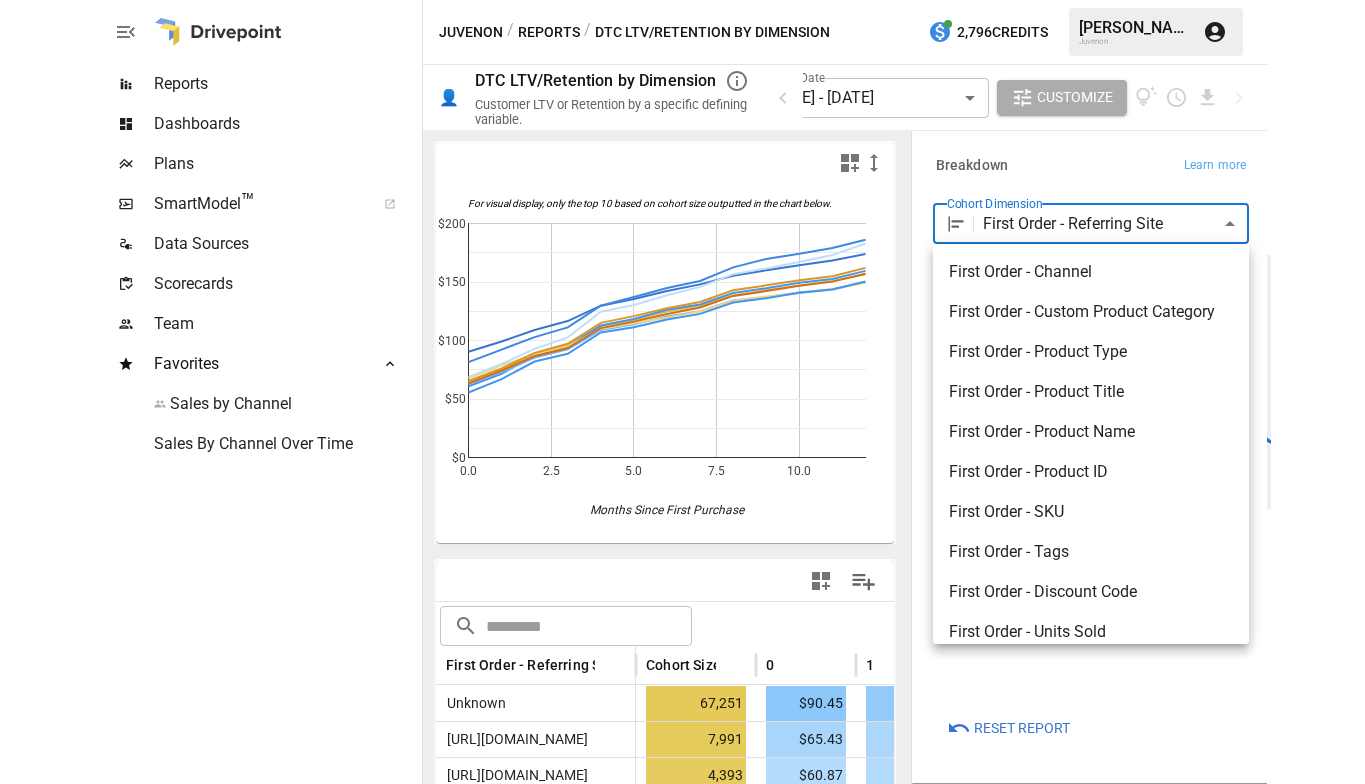 scroll, scrollTop: 0, scrollLeft: 0, axis: both 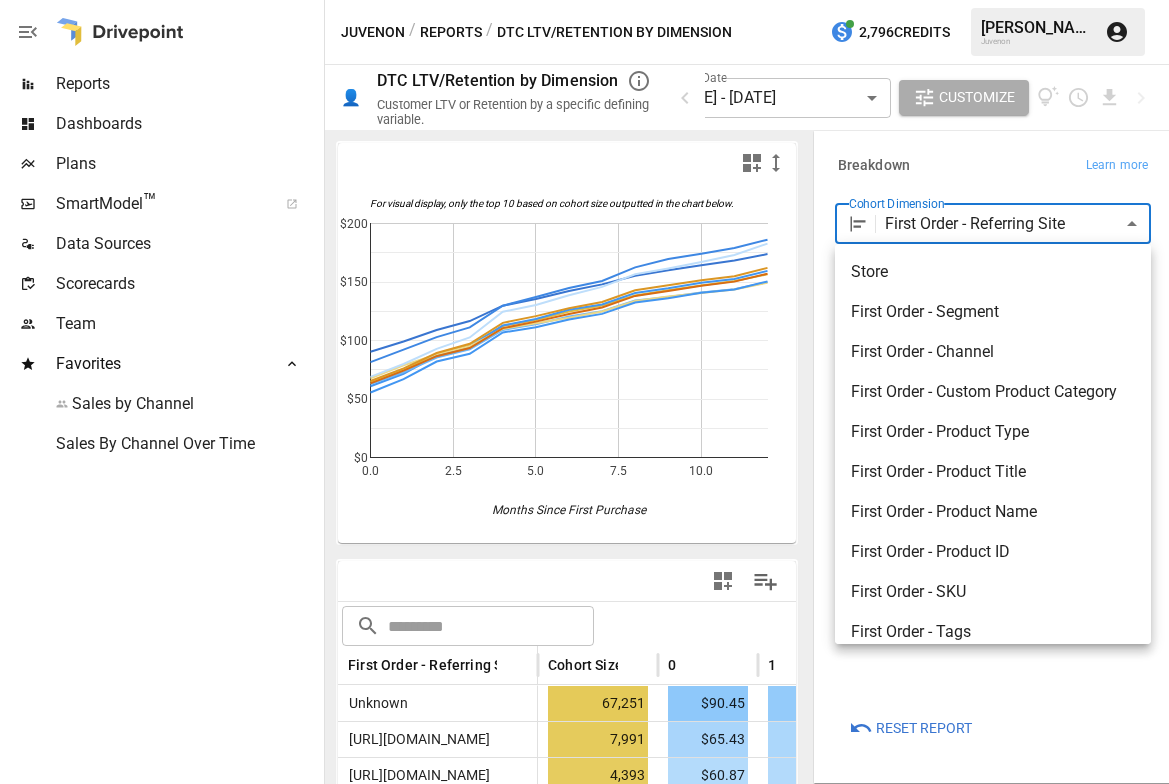 click on "Store" at bounding box center [993, 272] 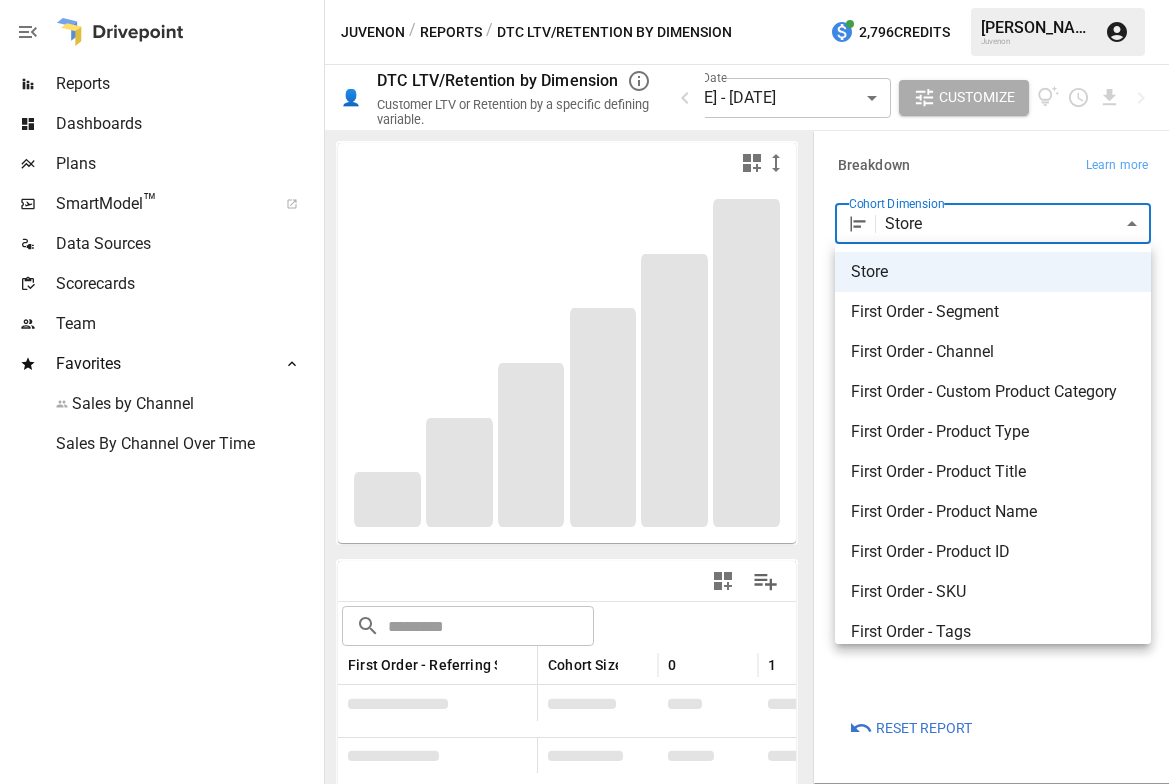 click on "Reports Dashboards Plans SmartModel ™ Data Sources Scorecards Team Favorites Sales by Channel Sales By Channel Over Time Juvenon / Reports / DTC LTV/Retention by Dimension 2,796  Credits [PERSON_NAME] Juvenon 👤 DTC LTV/Retention by Dimension Customer LTV or Retention by a specific defining variable. Cohort Start Date [DATE] - [DATE] ****** ​ Customize For visual display, only the top 10 based on cohort size outputted in the chart below. 0.0 2.5 5.0 7.5 10.0 $0 $50 $100 $150 $200 Months Since First Purchase For visual display, only the top 10 based on cohort size outputted in the chart below. ​ ​ First Order - Referring Site  Cohort Size   0   1   2   3 Unknown 67,251 $90.45 $99.13 $108.99 $116.59 [URL][DOMAIN_NAME] 7,991 $65.43 $76.21 $89.34 $97.18 [URL][DOMAIN_NAME] 4,393 $60.87 $71.59 $87.10 $94.93 [URL][DOMAIN_NAME] 4,169 $63.39 $74.21 $86.59 $93.53 [URL][DOMAIN_NAME] 3,089 $62.85 $72.85 $85.36 $92.40 [URL][DOMAIN_NAME] 2,187 $55.58 $66.97 $82.00 $88.63 1,373 $67.60 961" at bounding box center (584, 0) 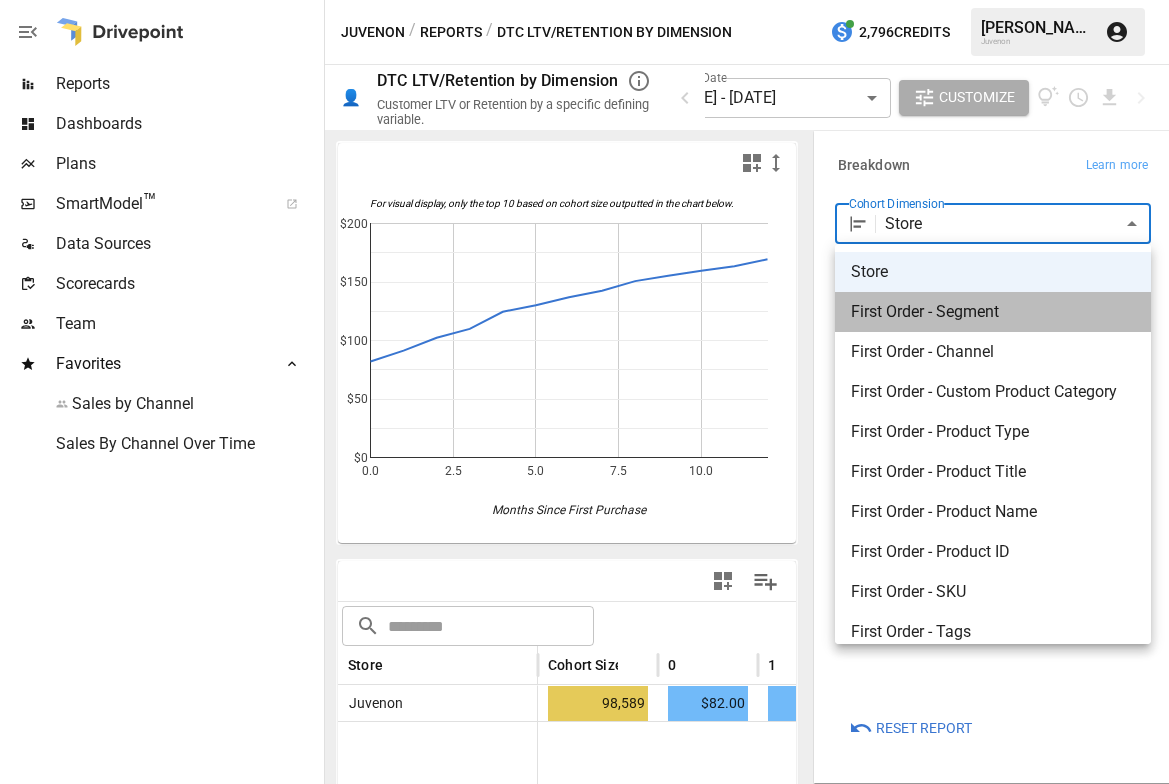 click on "First Order - Segment" at bounding box center [993, 312] 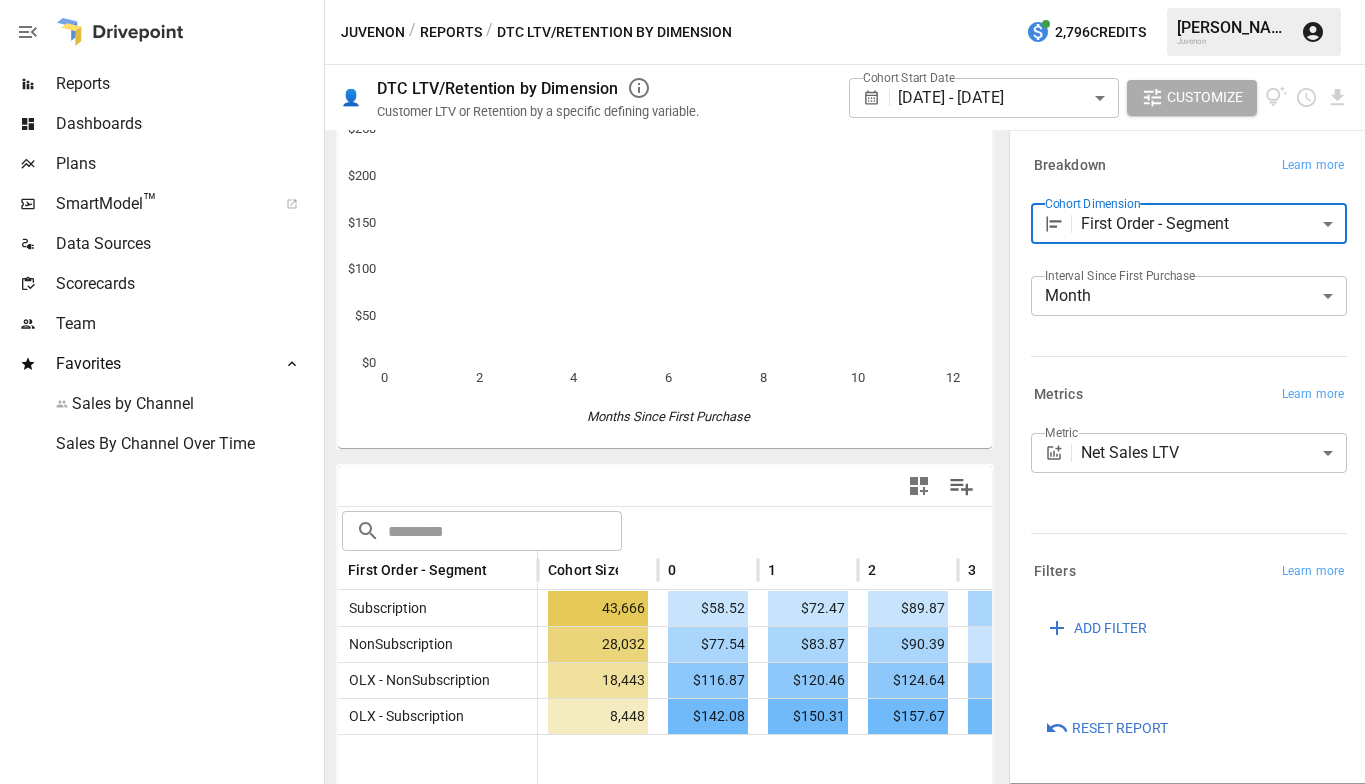 scroll, scrollTop: 107, scrollLeft: 0, axis: vertical 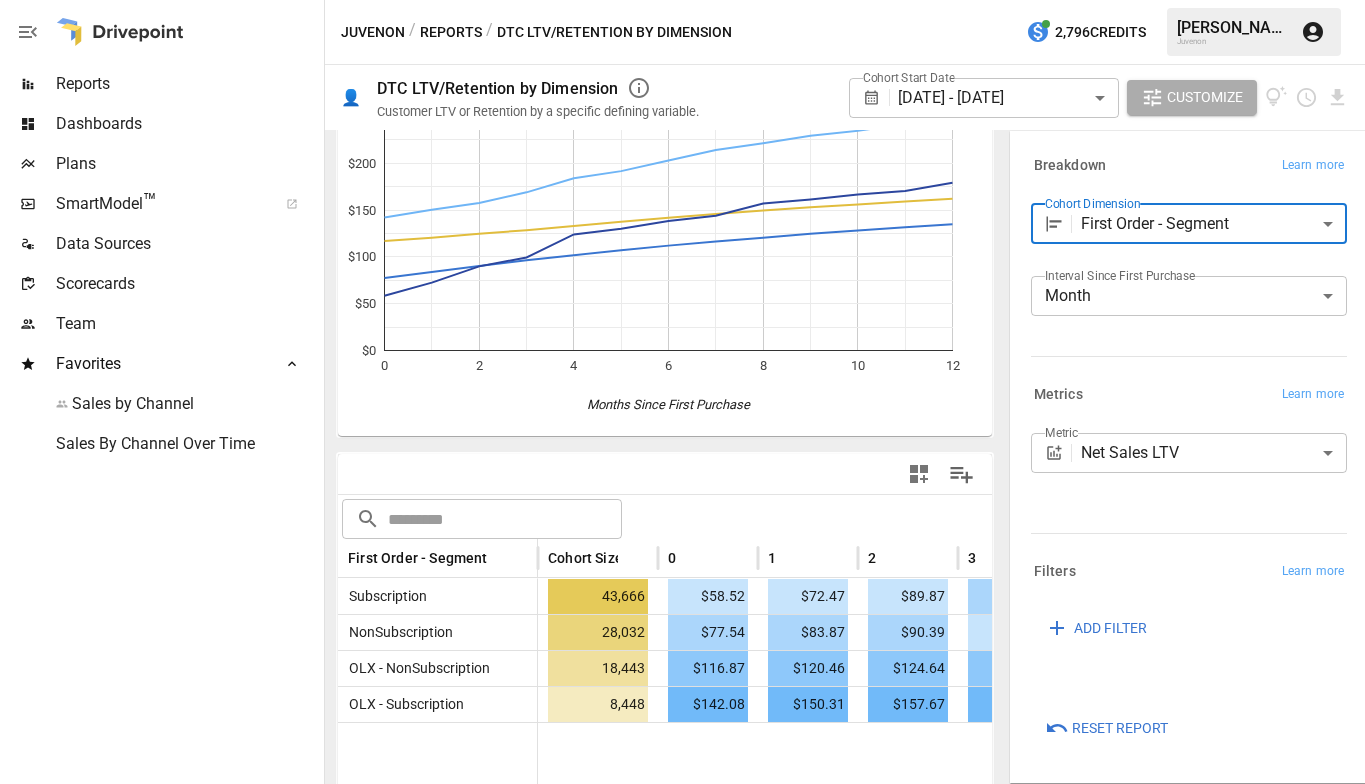 click on "**********" at bounding box center (682, 0) 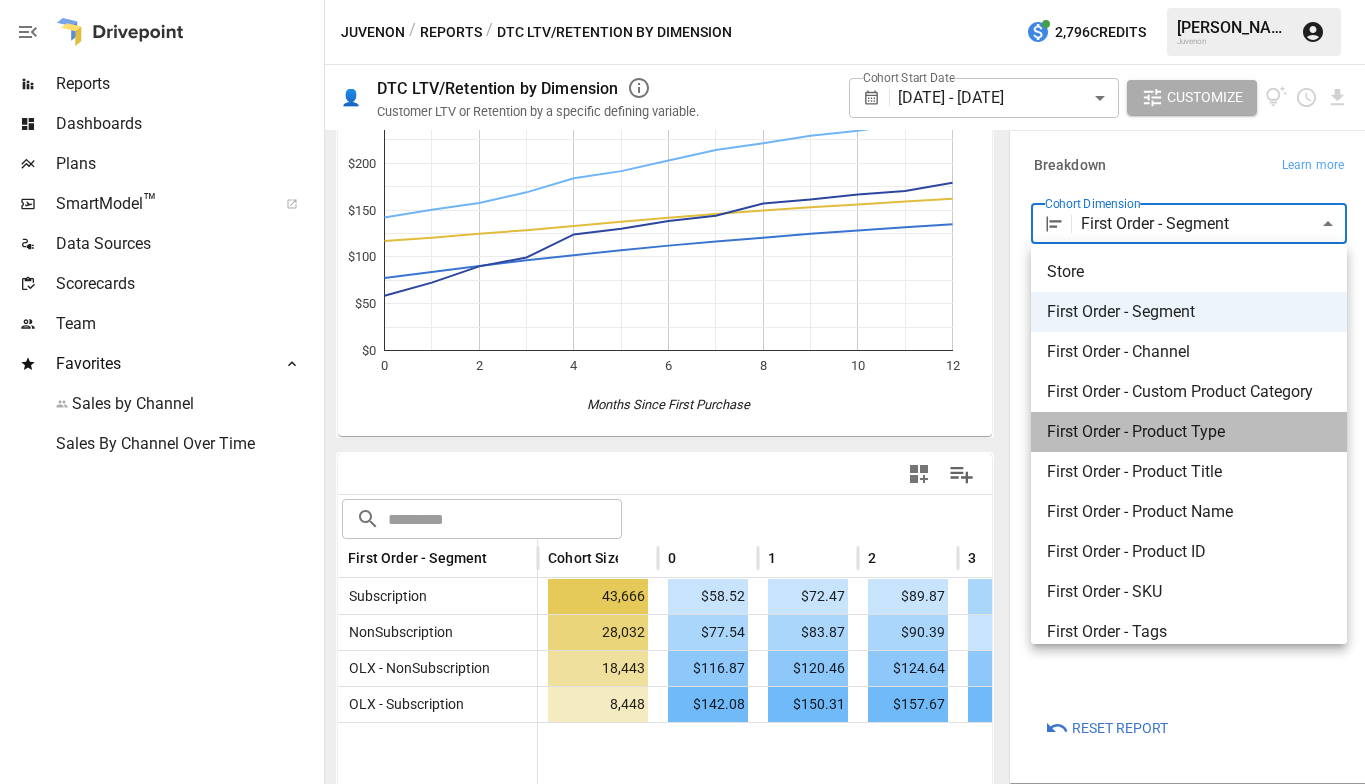 click on "First Order - Product Type" at bounding box center [1189, 432] 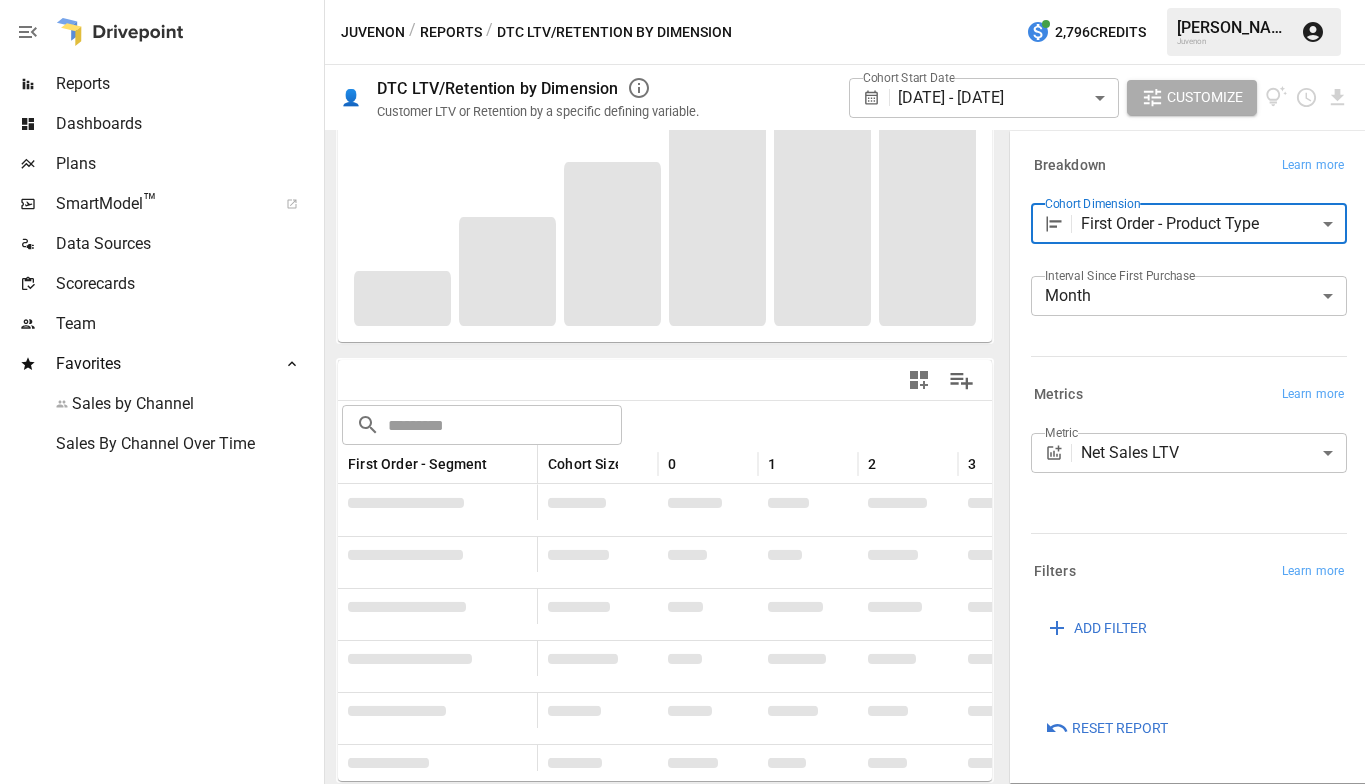 scroll, scrollTop: 107, scrollLeft: 0, axis: vertical 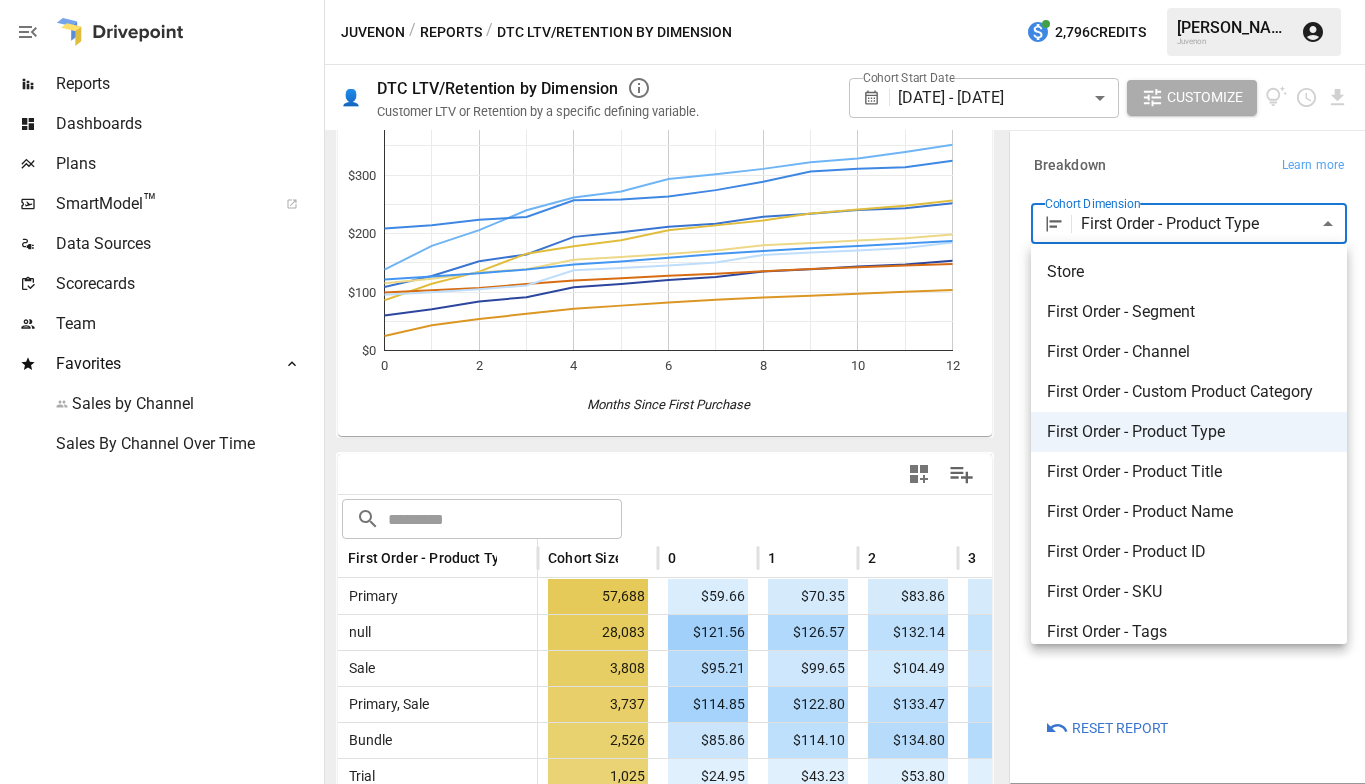 click on "Reports Dashboards Plans SmartModel ™ Data Sources Scorecards Team Favorites Sales by Channel Sales By Channel Over Time Juvenon / Reports / DTC LTV/Retention by Dimension 2,796  Credits [PERSON_NAME] Juvenon 👤 DTC LTV/Retention by Dimension Customer LTV or Retention by a specific defining variable. Cohort Start Date [DATE] - [DATE] ****** ​ Customize For visual display, only the top 10 based on cohort size outputted in the chart below. 0 2 4 6 8 10 12 $0 $100 $200 $300 $400 Months Since First Purchase $400 ​ ​ First Order - Product Type  Cohort Size   0   1   2   3   4   5 Primary 57,688 $59.66 $70.35 $83.86 $91.12 $108.02 $113.74 null 28,083 $121.56 $126.57 $132.14 $138.33 $146.88 $152.22 Sale 3,808 $95.21 $99.65 $104.49 $111.08 $137.02 $141.19 Primary, Sale 3,737 $114.85 $122.80 $133.47 $138.88 $155.19 $159.78 Bundle 2,526 $85.86 $114.10 $134.80 $165.51 $178.03 $188.45 Trial 1,025 $24.95 $43.23 $53.80 $62.66 $71.35 $76.71 Primary, Upsell 791 $99.08 $102.84 $106.73 $113.63 $119.62 $123.63 346" at bounding box center (682, 0) 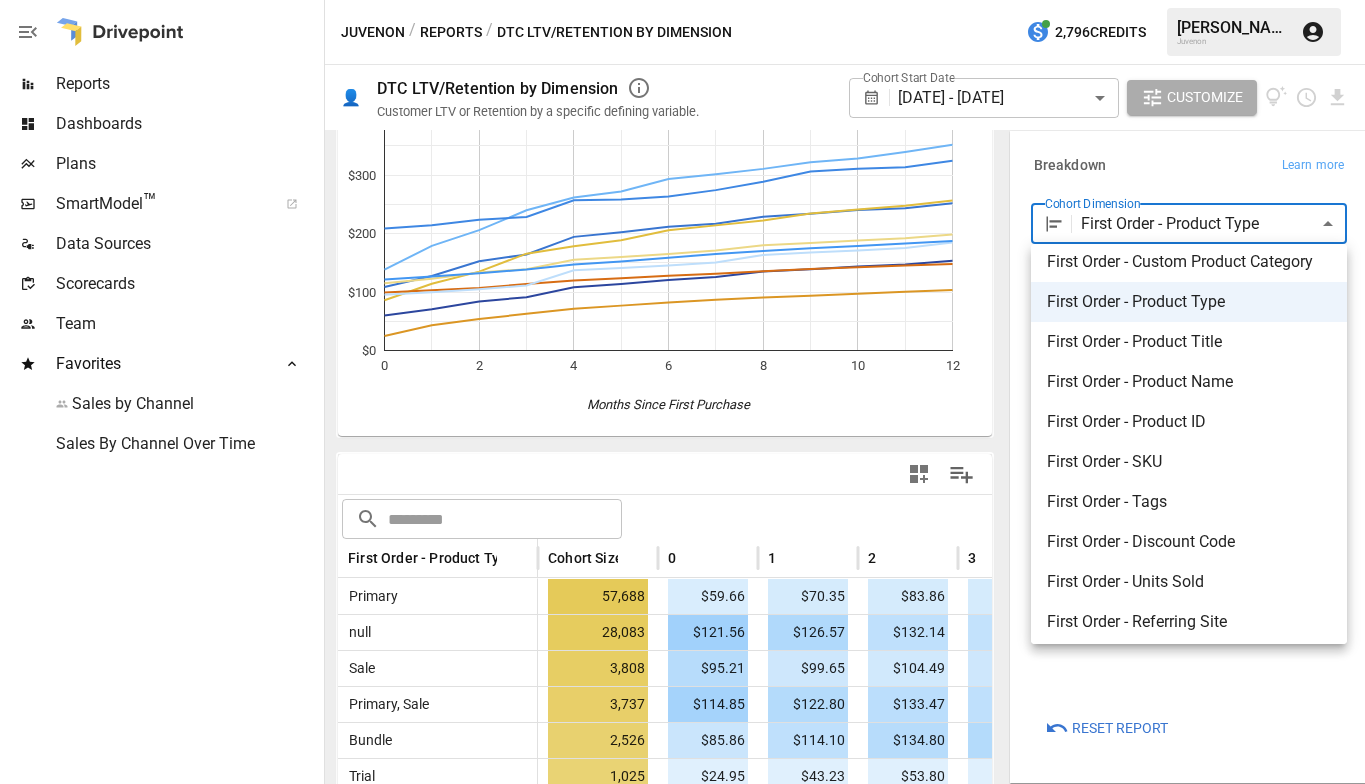 scroll, scrollTop: 144, scrollLeft: 0, axis: vertical 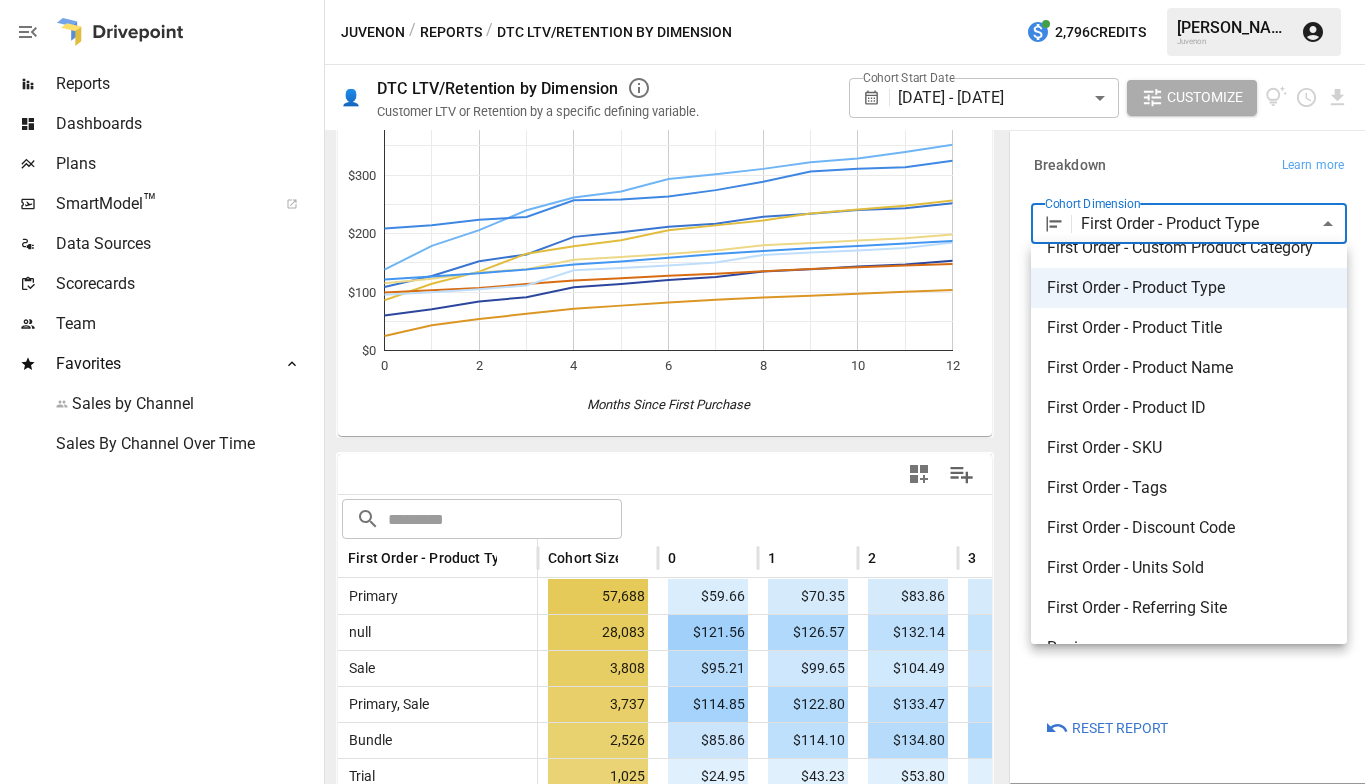 click on "First Order - SKU" at bounding box center [1189, 448] 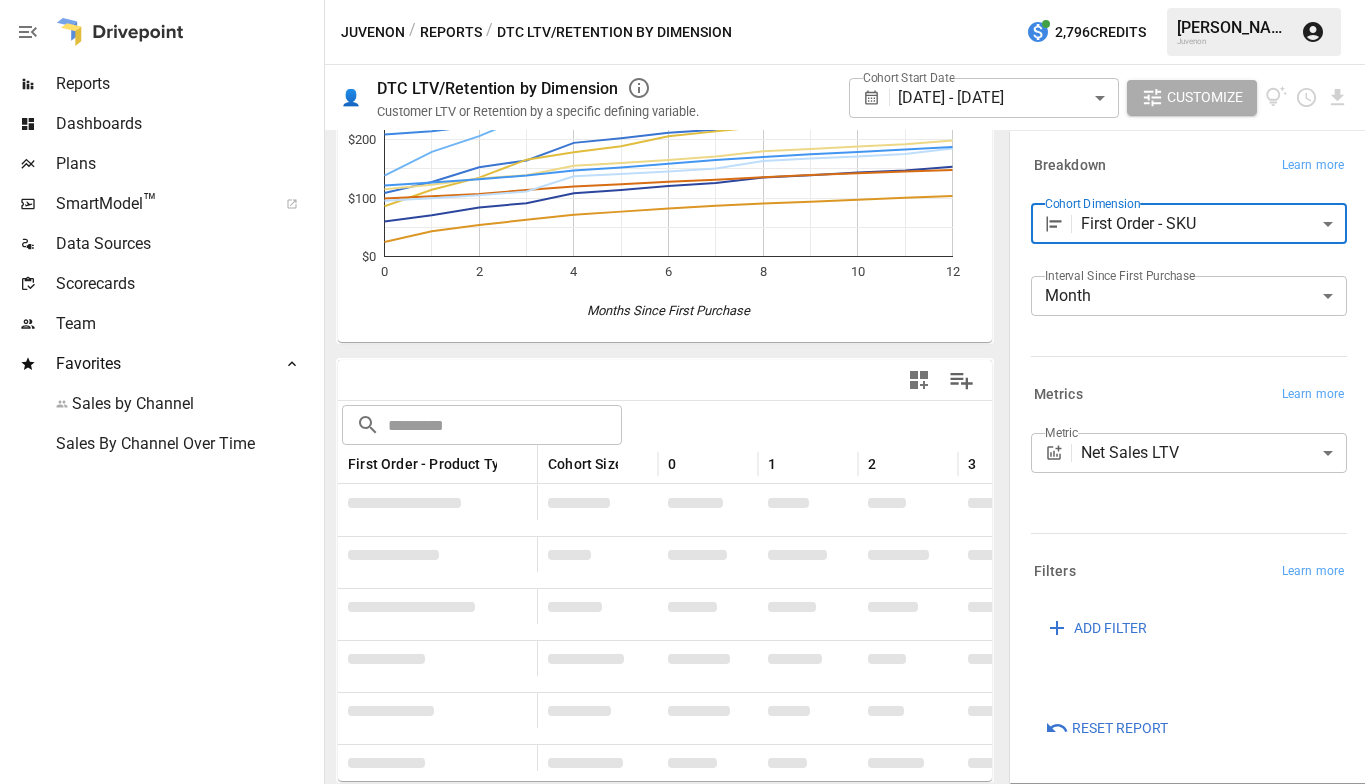 scroll, scrollTop: 107, scrollLeft: 0, axis: vertical 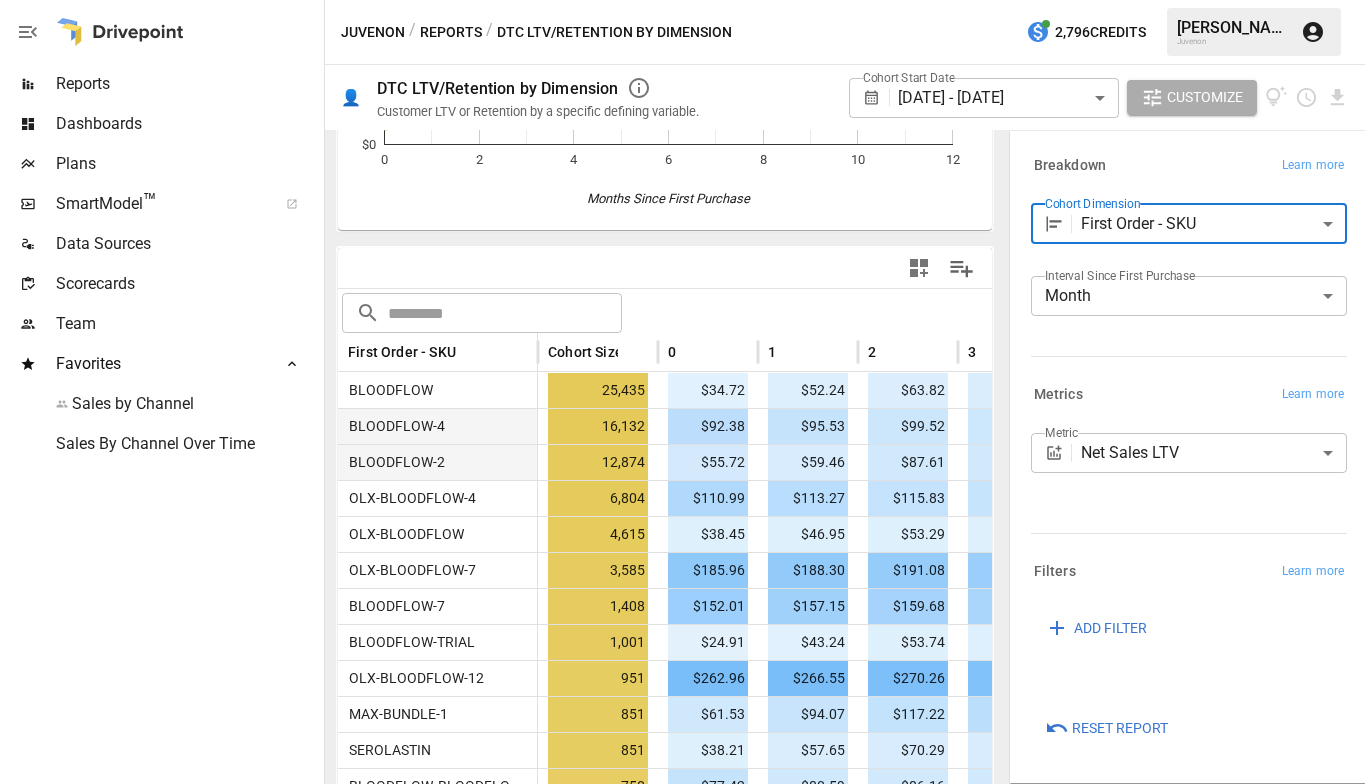 click on "Reports Dashboards Plans SmartModel ™ Data Sources Scorecards Team Favorites Sales by Channel Sales By Channel Over Time Juvenon / Reports / DTC LTV/Retention by Dimension 2,796  Credits [PERSON_NAME] Juvenon 👤 DTC LTV/Retention by Dimension Customer LTV or Retention by a specific defining variable. Cohort Start Date [DATE] - [DATE] ****** ​ Customize For visual display, only the top 10 based on cohort size outputted in the chart below. 0 2 4 6 8 10 12 $0 $100 $200 $300 $400 Months Since First Purchase $400 ​ ​ First Order - SKU  Cohort Size   0   1   2   3   4   5 BLOODFLOW 25,435 $34.72 $52.24 $63.82 $72.80 $79.98 $86.46 BLOODFLOW-4 16,132 $92.38 $95.53 $99.52 $105.03 $143.07 $147.72 BLOODFLOW-2 12,874 $55.72 $59.46 $87.61 $92.39 $108.52 $112.86 OLX-BLOODFLOW-4 6,804 $110.99 $113.27 $115.83 $121.17 $132.81 $139.26 OLX-BLOODFLOW 4,615 $38.45 $46.95 $53.29 $58.24 $62.28 $65.69 OLX-BLOODFLOW-7 3,585 $185.96 $188.30 $191.08 $194.52 $197.88 $201.98 BLOODFLOW-7 1,408 $152.01 $157.15 $159.68 $163.80" at bounding box center (682, 0) 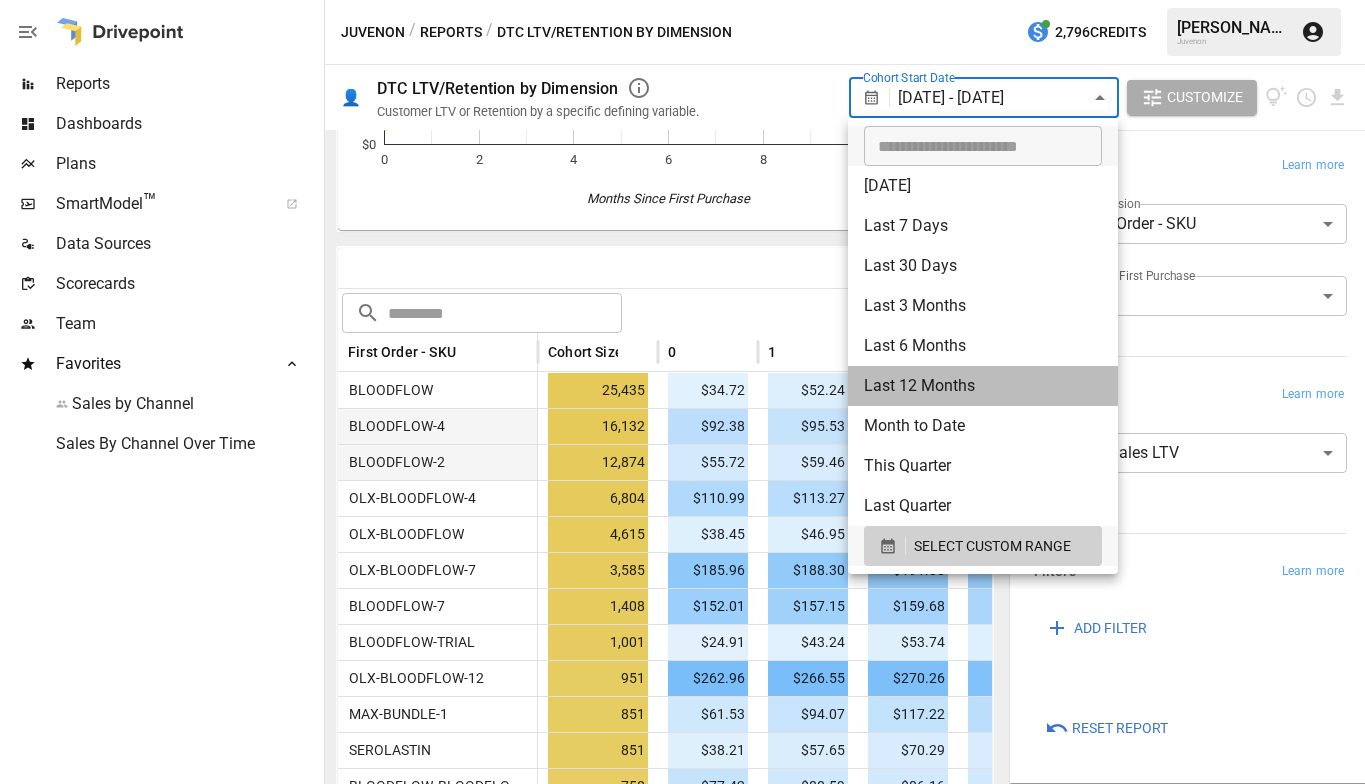 click on "Last 12 Months" at bounding box center [983, 386] 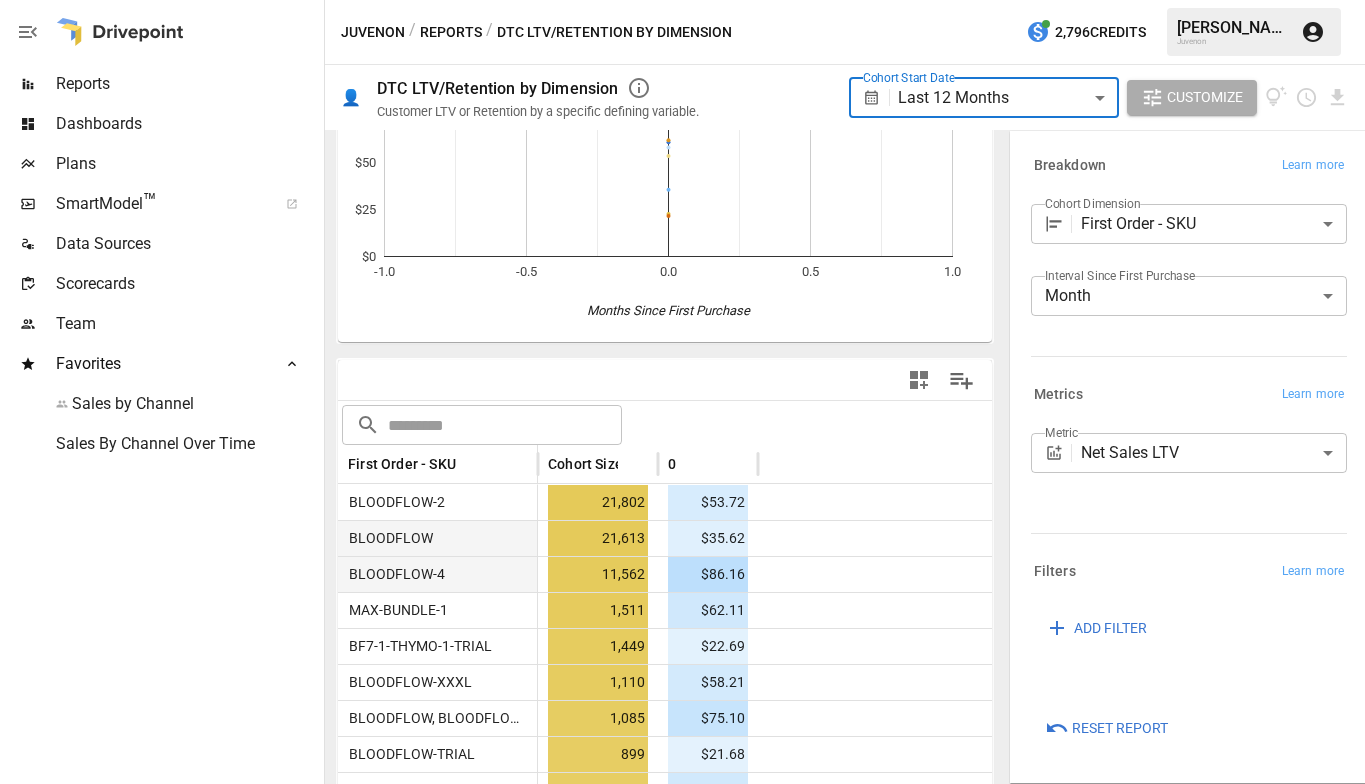 click on "**********" at bounding box center [682, 0] 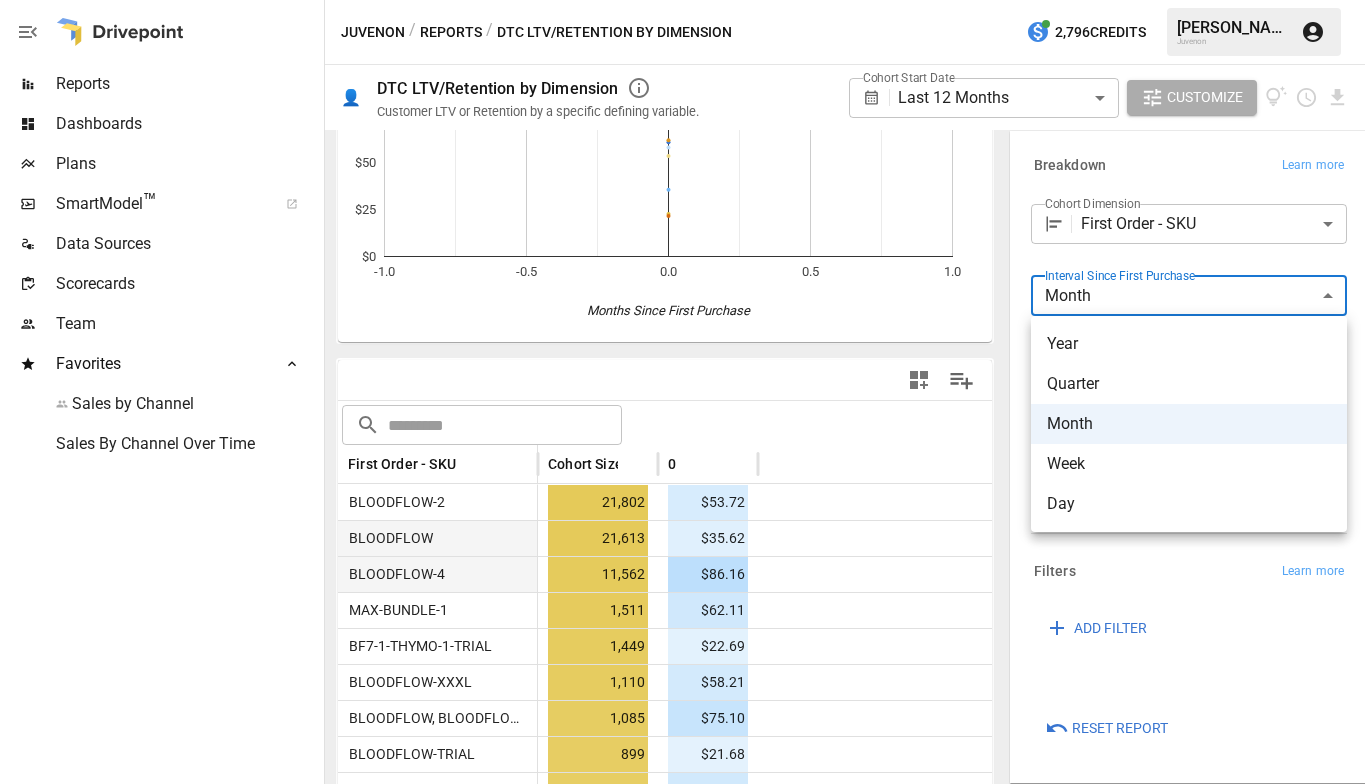 click on "Year" at bounding box center [1189, 344] 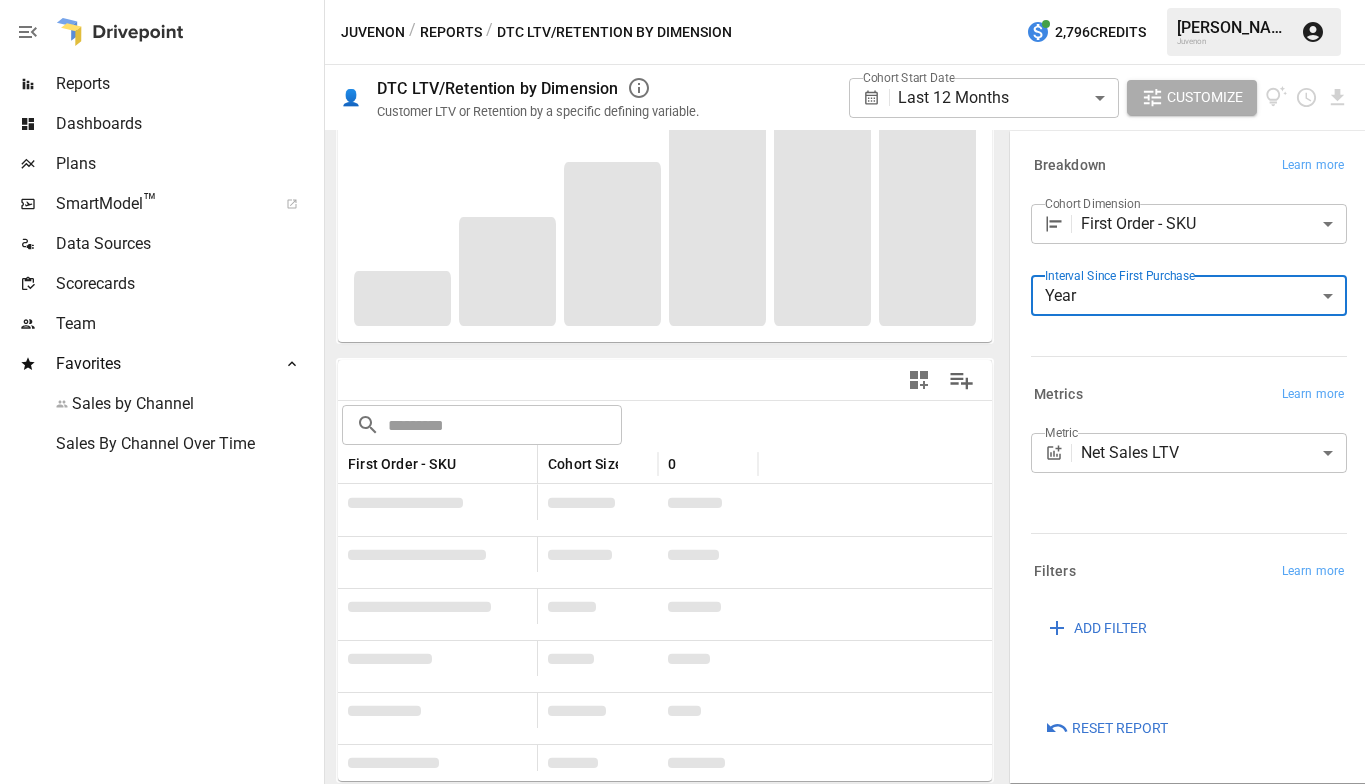 click on "**********" at bounding box center [682, 0] 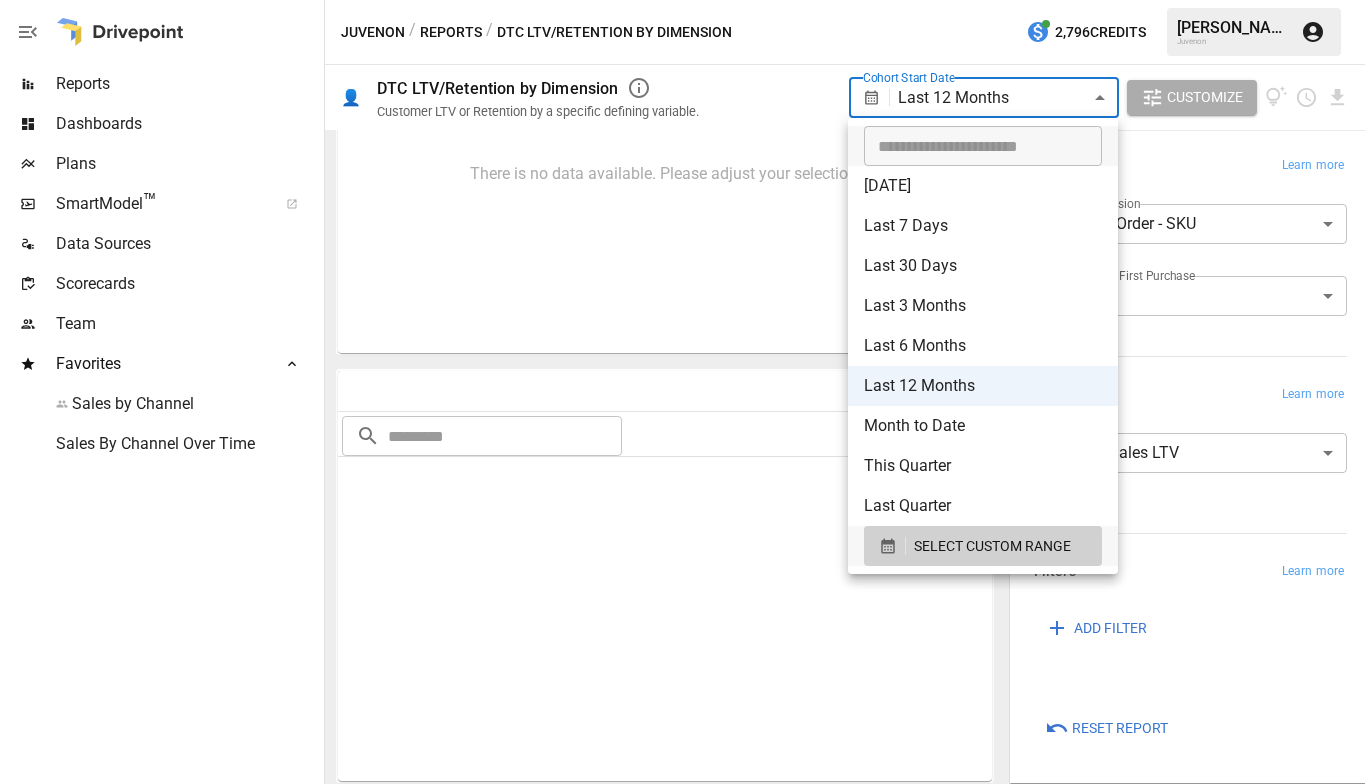 scroll, scrollTop: 190, scrollLeft: 0, axis: vertical 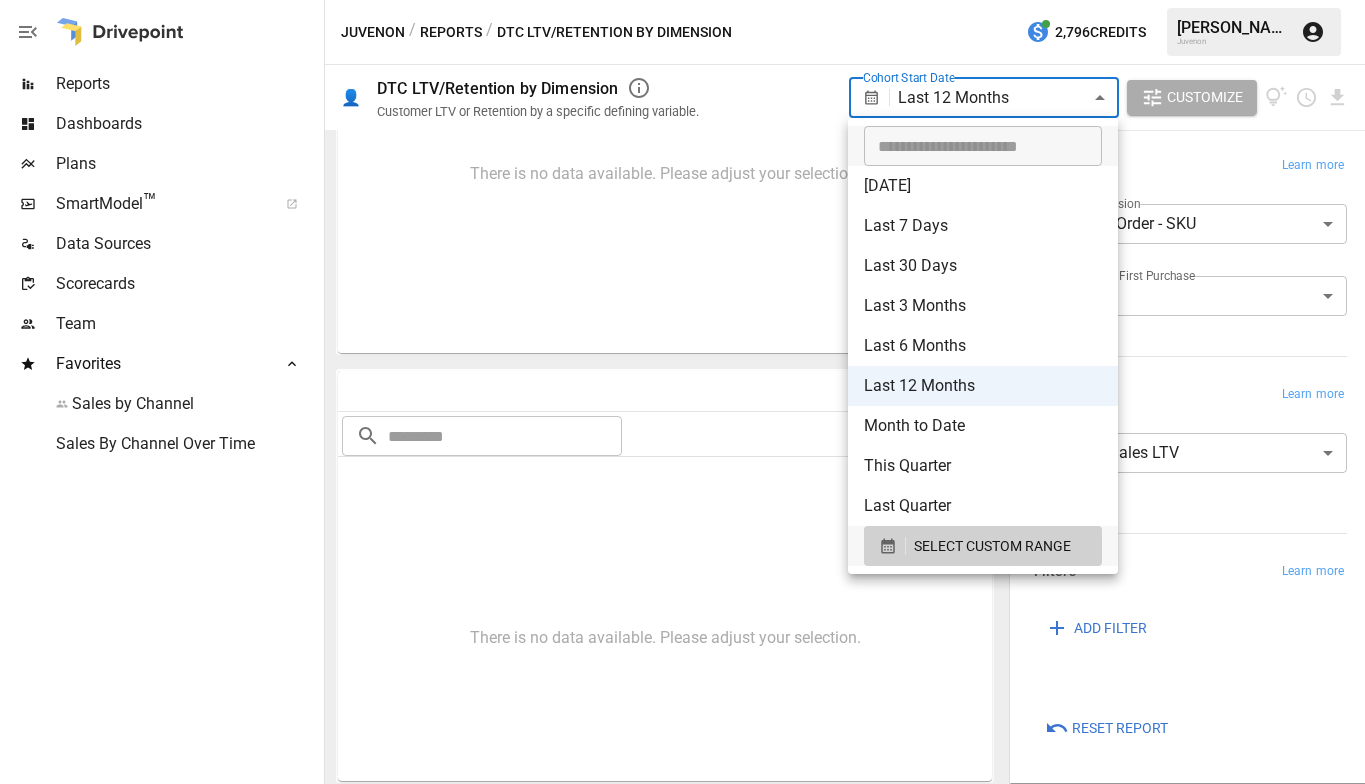 click at bounding box center (682, 392) 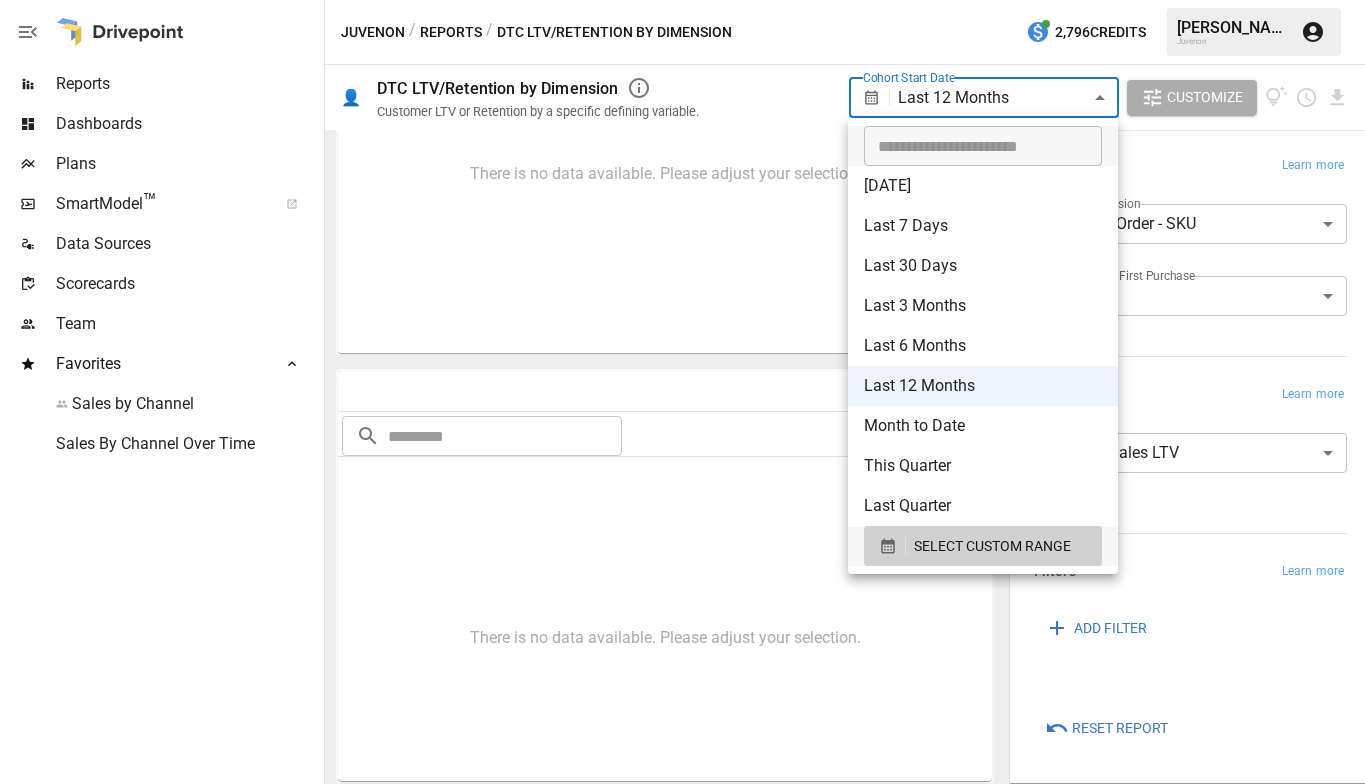 click on "**********" at bounding box center (682, 0) 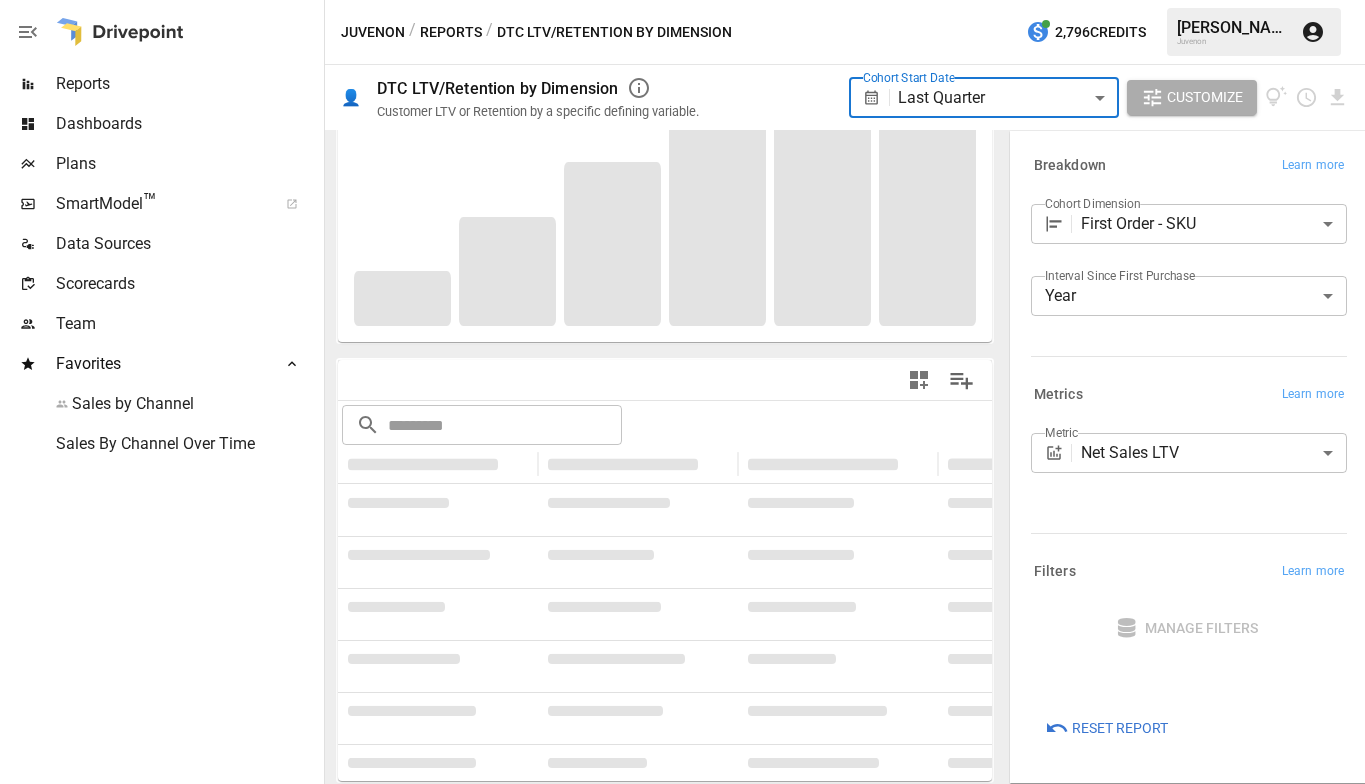 scroll, scrollTop: 190, scrollLeft: 0, axis: vertical 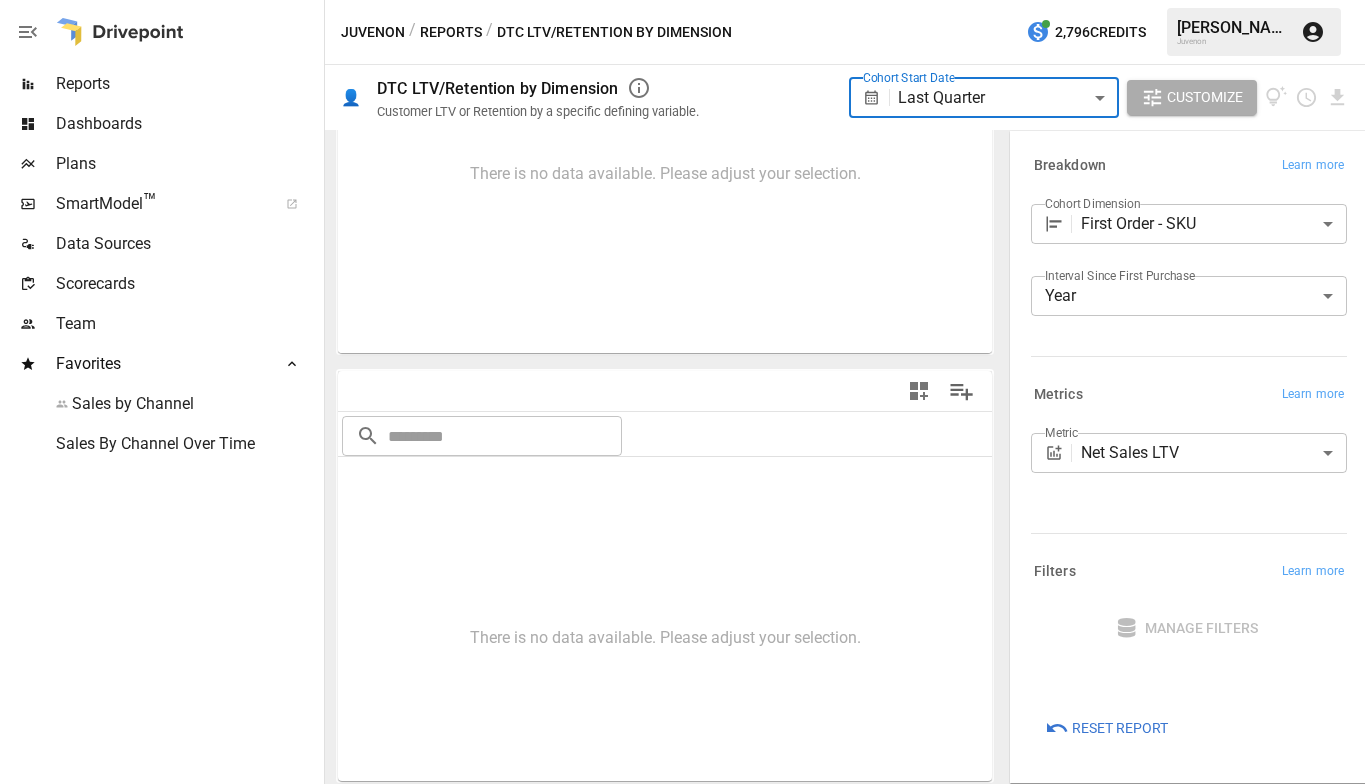click on "**********" at bounding box center (682, 0) 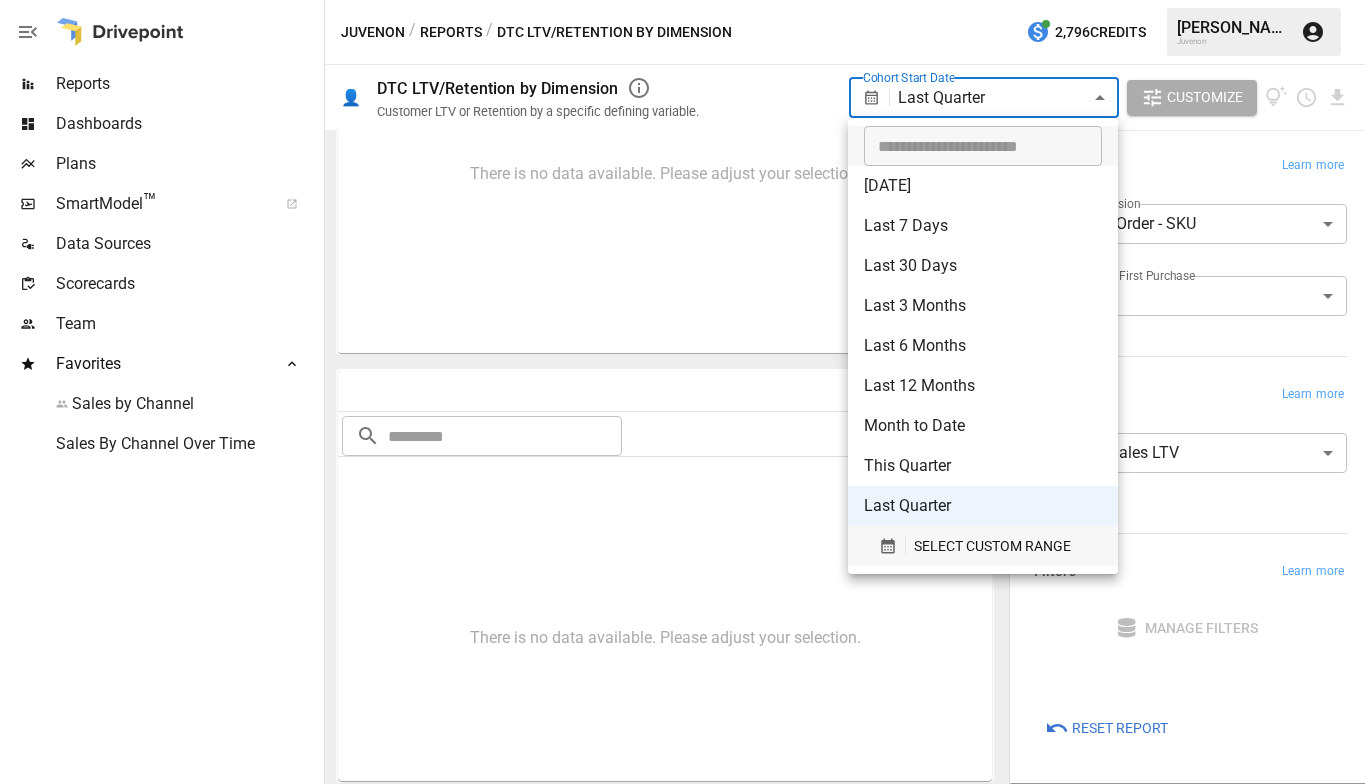 click on "SELECT CUSTOM RANGE" at bounding box center (992, 546) 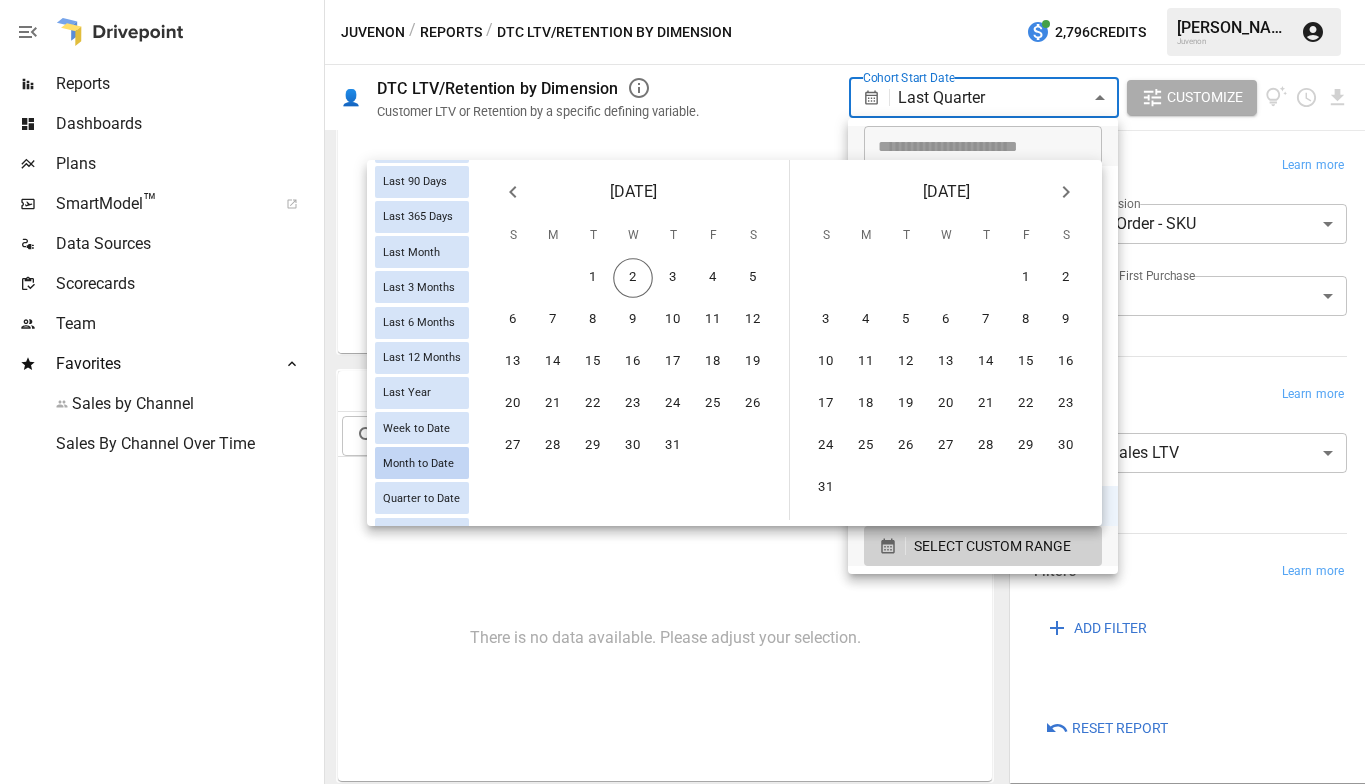 scroll, scrollTop: 141, scrollLeft: 0, axis: vertical 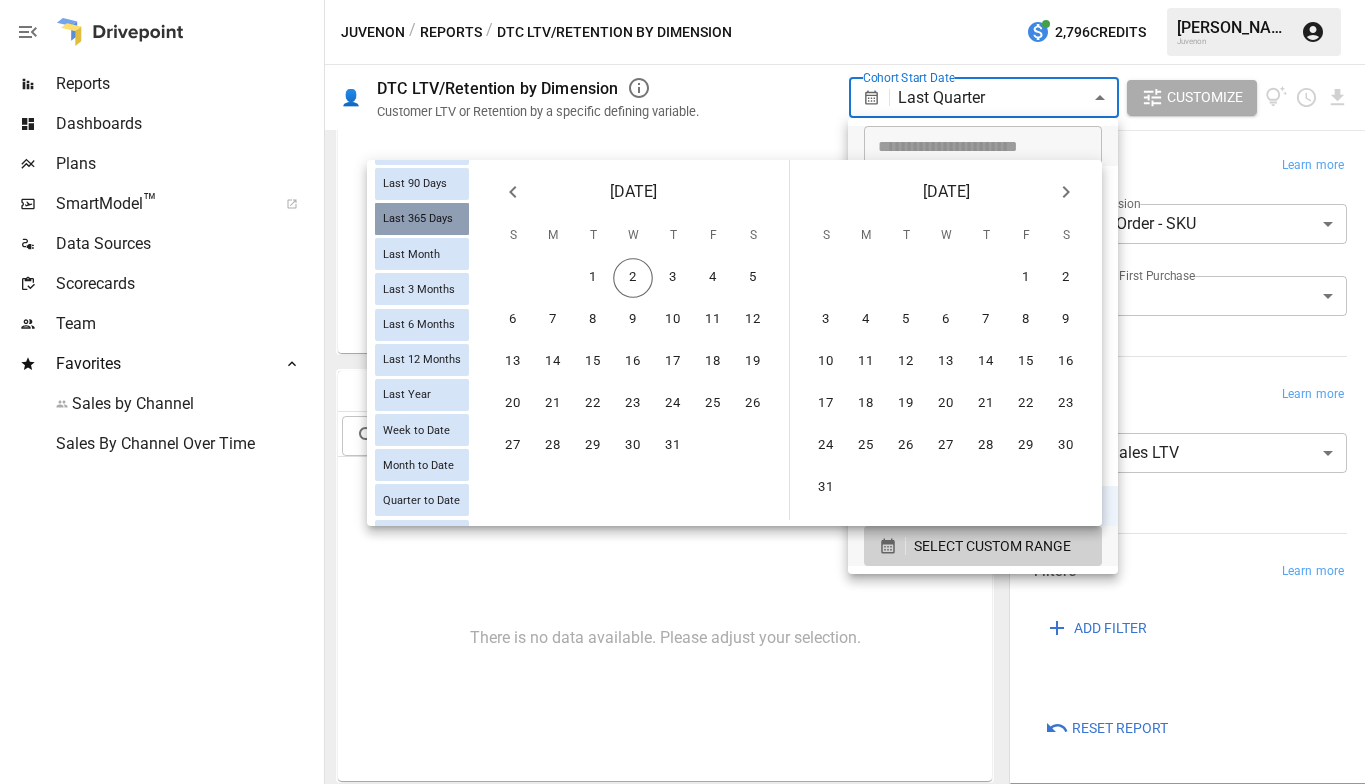 click on "Last 365 Days" at bounding box center [422, 219] 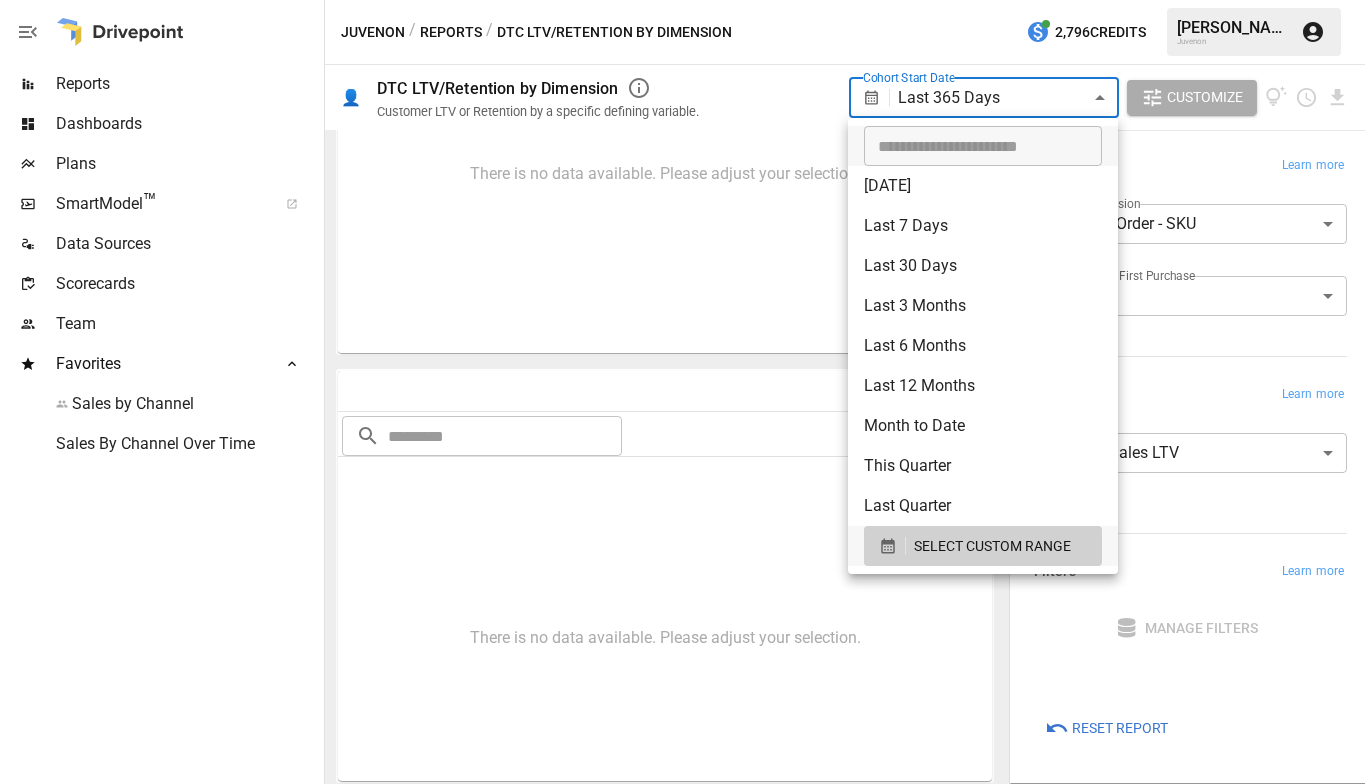 scroll, scrollTop: 201, scrollLeft: 0, axis: vertical 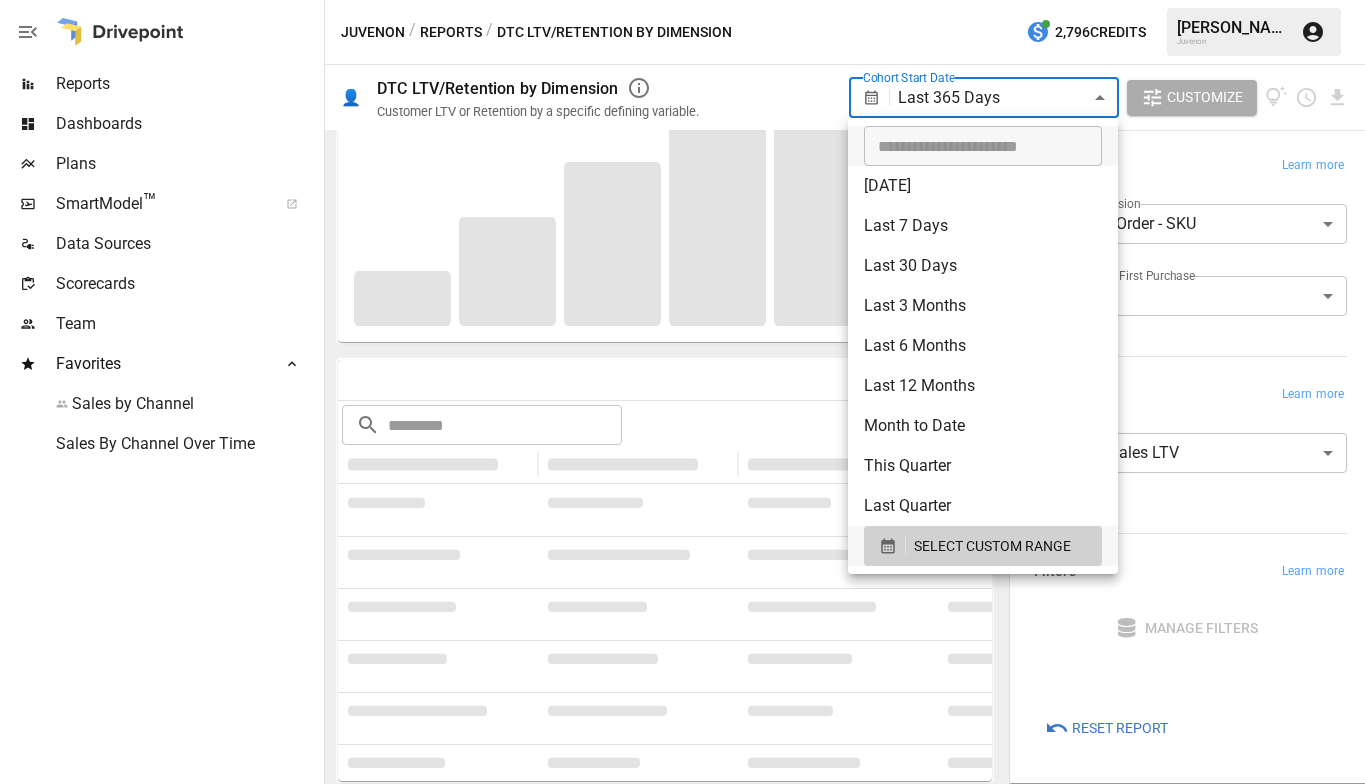 click at bounding box center (682, 392) 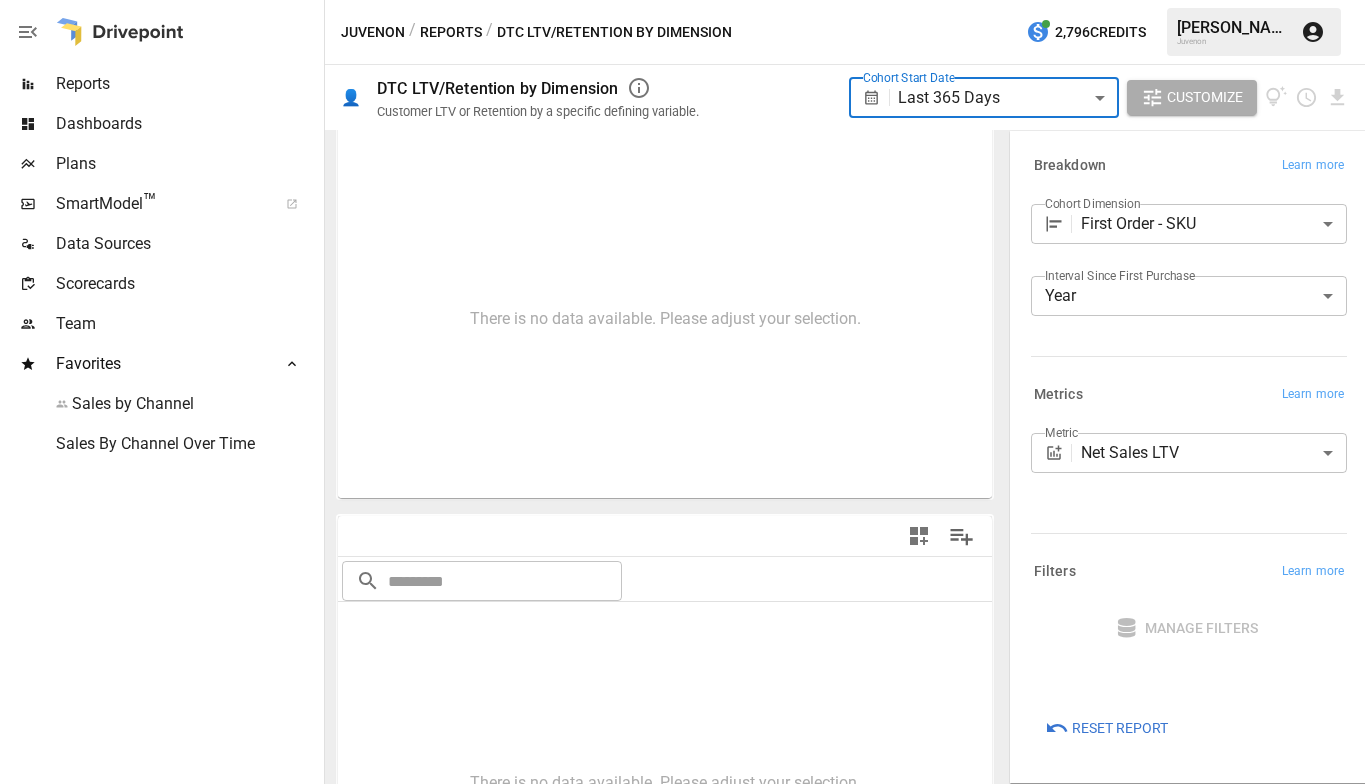scroll, scrollTop: 0, scrollLeft: 0, axis: both 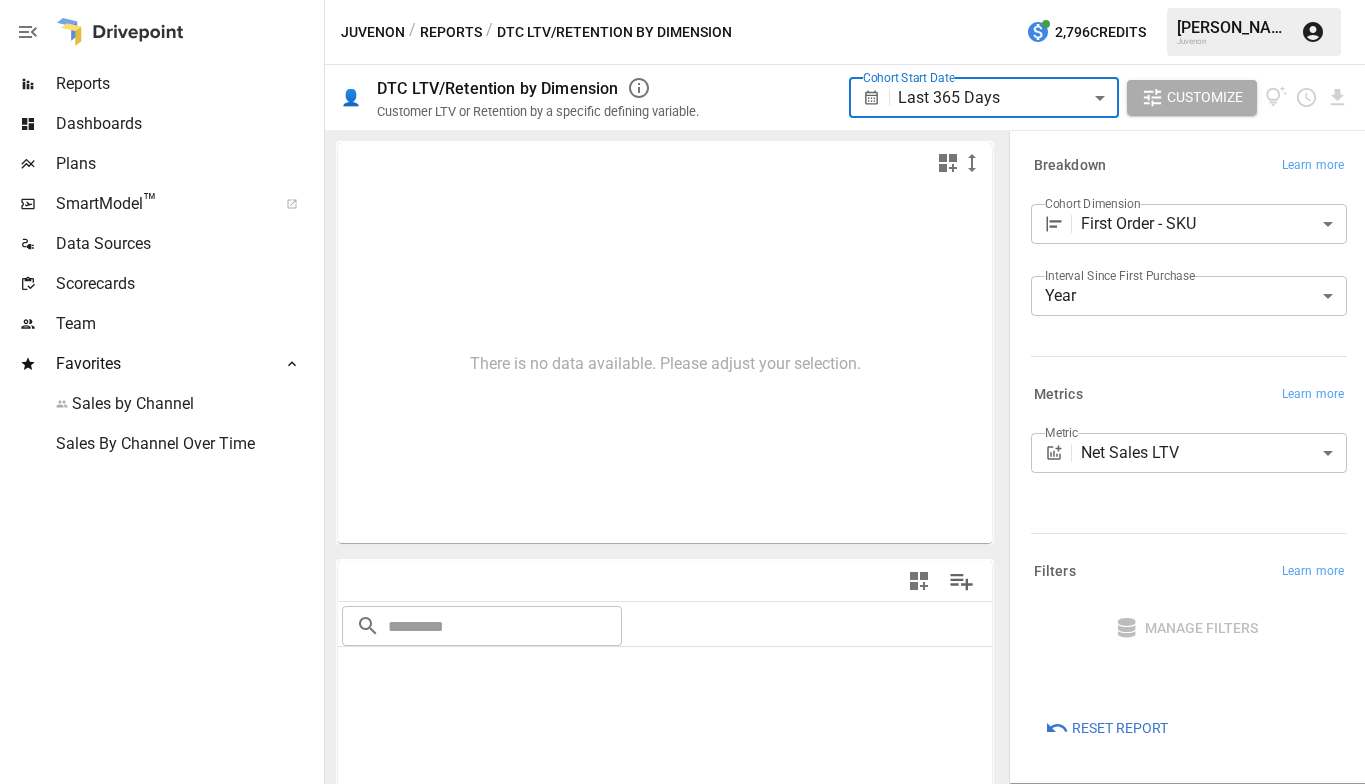 click on "**********" at bounding box center [682, 0] 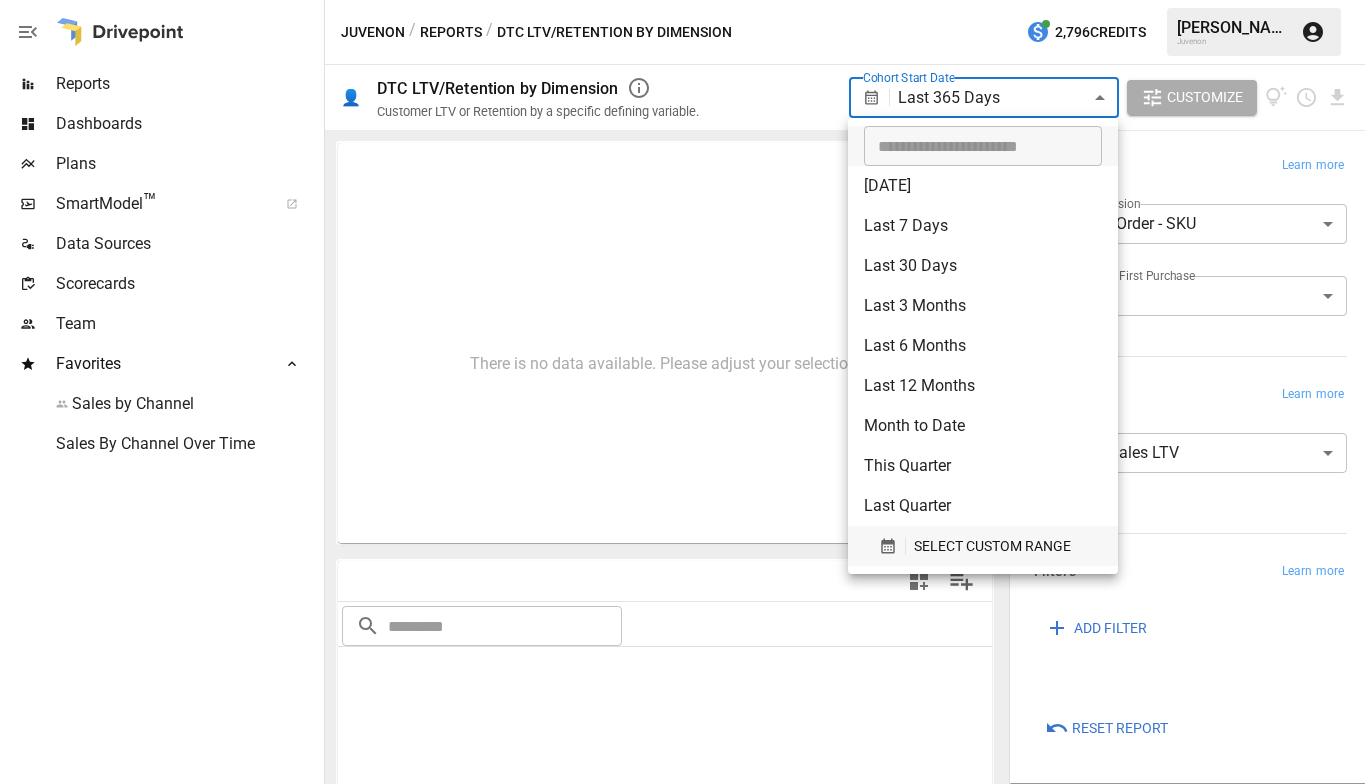 click on "SELECT CUSTOM RANGE" at bounding box center (992, 546) 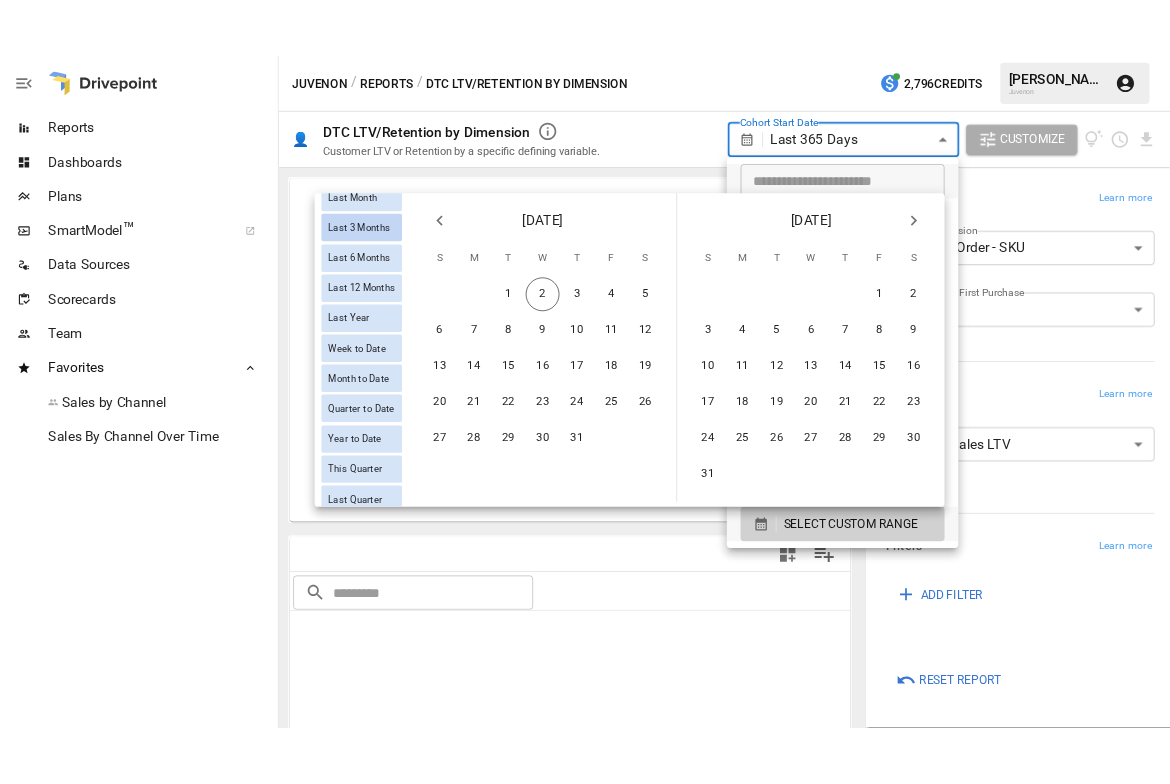 scroll, scrollTop: 280, scrollLeft: 0, axis: vertical 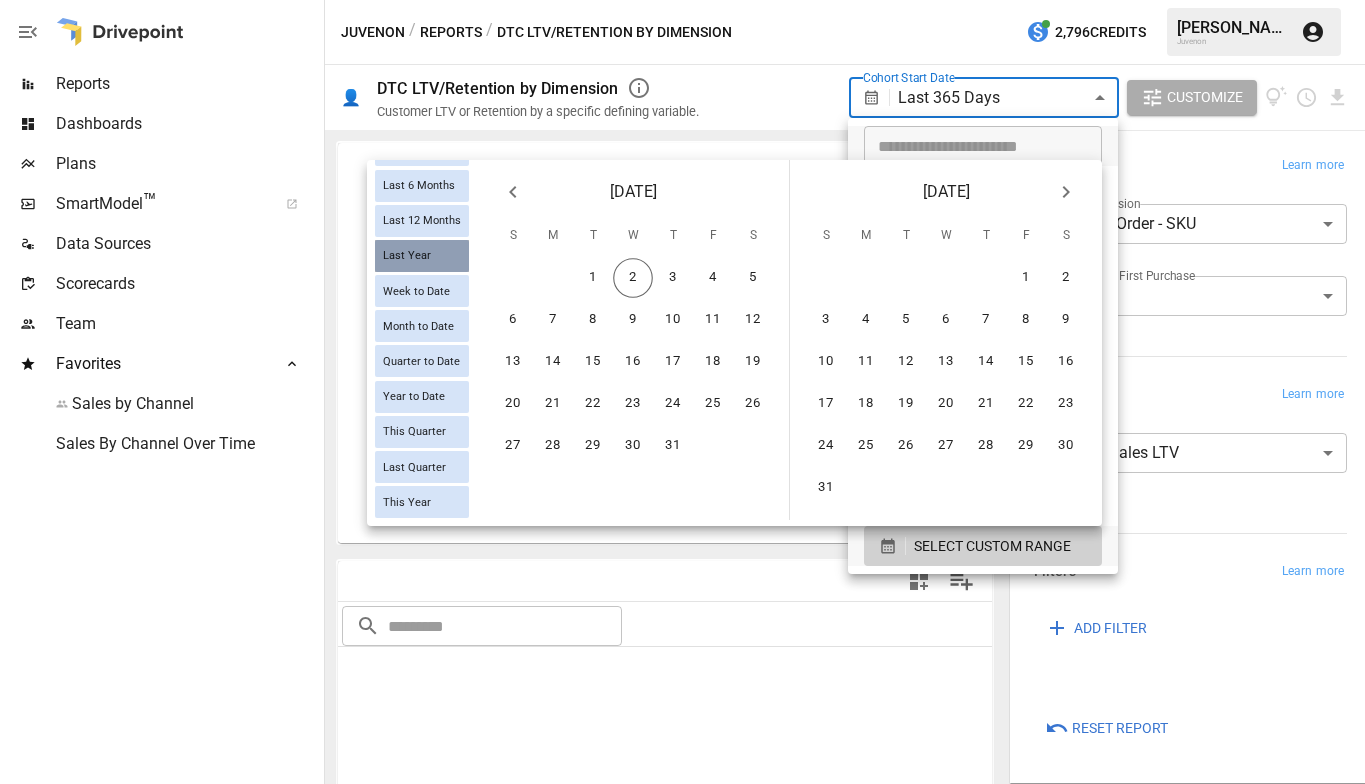 click on "Last Year" at bounding box center [407, 255] 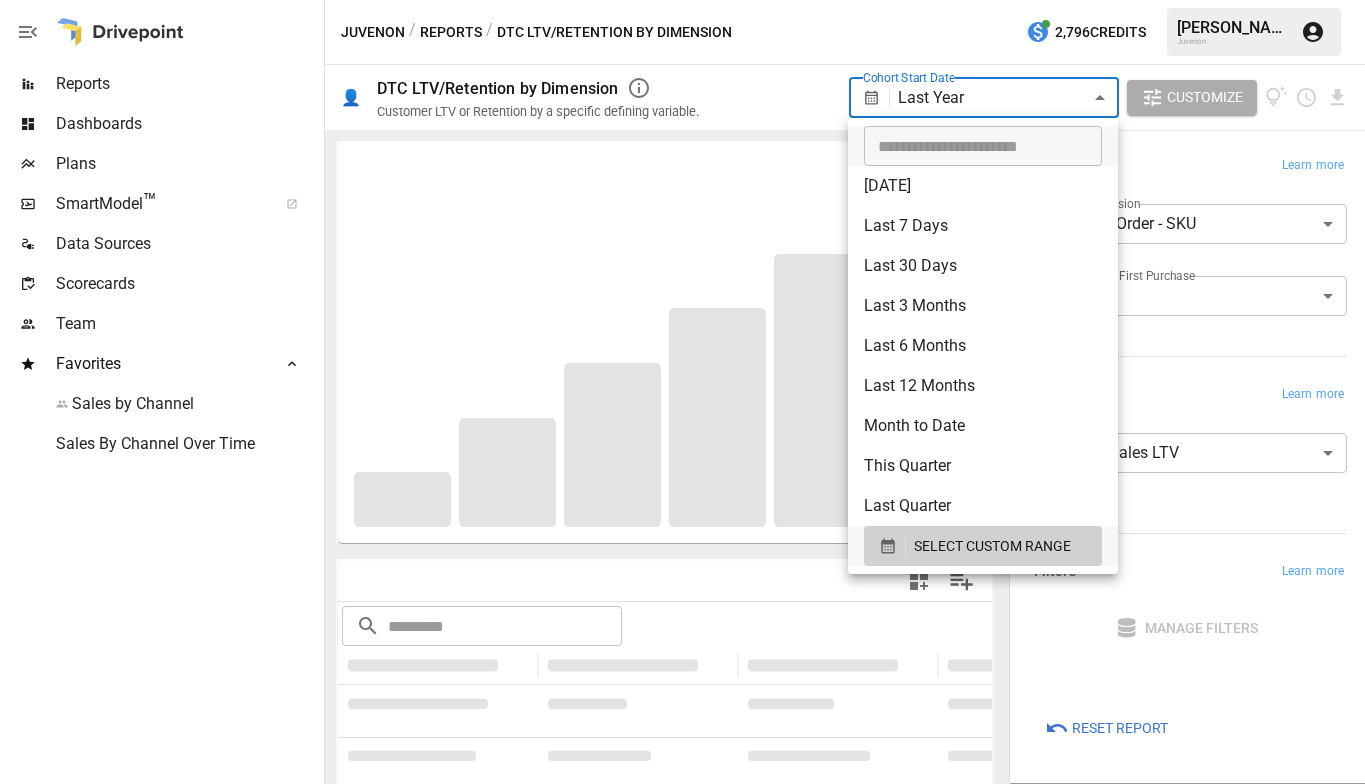 click at bounding box center (682, 392) 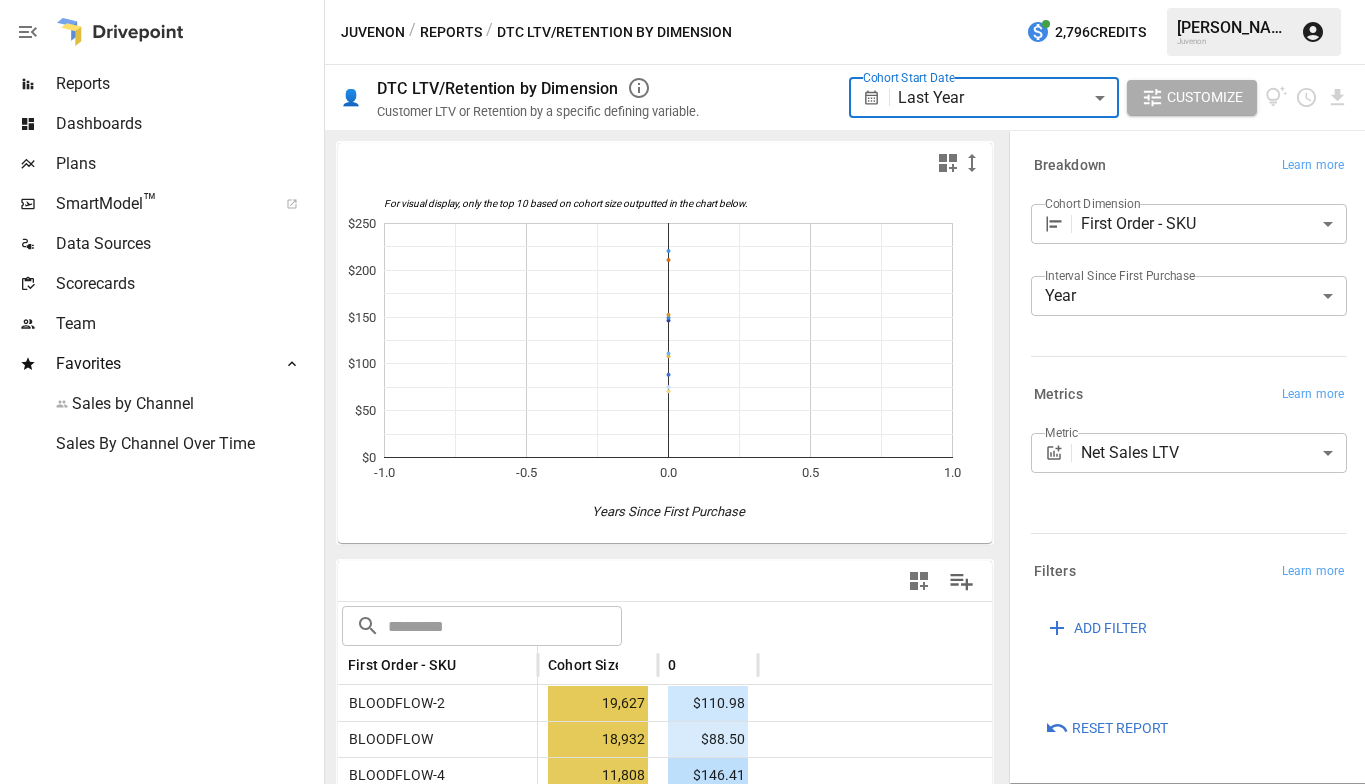 click on "Reports Dashboards Plans SmartModel ™ Data Sources Scorecards Team Favorites Sales by Channel Sales By Channel Over Time Juvenon / Reports / DTC LTV/Retention by Dimension 2,796  Credits [PERSON_NAME] Juvenon 👤 DTC LTV/Retention by Dimension Customer LTV or Retention by a specific defining variable. Cohort Start Date Last Year ********* ​ Customize For visual display, only the top 10 based on cohort size outputted in the chart below. -1.0 -0.5 0.0 0.5 1.0 $0 $50 $100 $150 $200 $250 Years Since First Purchase Years Since First Purchase ​ ​ First Order - SKU  Cohort Size   0 BLOODFLOW-2 19,627 $110.98 BLOODFLOW 18,932 $88.50 BLOODFLOW-4 11,808 $146.41 OLX-BLOODFLOW-4 1,723 $152.45 BLOODFLOW-TRIAL 1,569 $70.65 MAX-BUNDLE-1 1,469 $149.39 BLOODFLOW, BLOODFLOW-2 1,058 $108.13 OLX-BLOODFLOW-7 969 $220.70 OLX-BLOODFLOW 850 $75.37 MAX-BUNDLE-3 624 $210.98 BF7-1-THYMO-1-TRIAL 561 $24.34 BF7-AGM-META1 543 $234.05 BF7-1-THYMO-1 507 $158.41 ALPHAGOLD 468 $102.01 BLOODFLOW-4, BLOODFLOW-6 432 $223.64 BLOODFLOW-3 361" at bounding box center (682, 0) 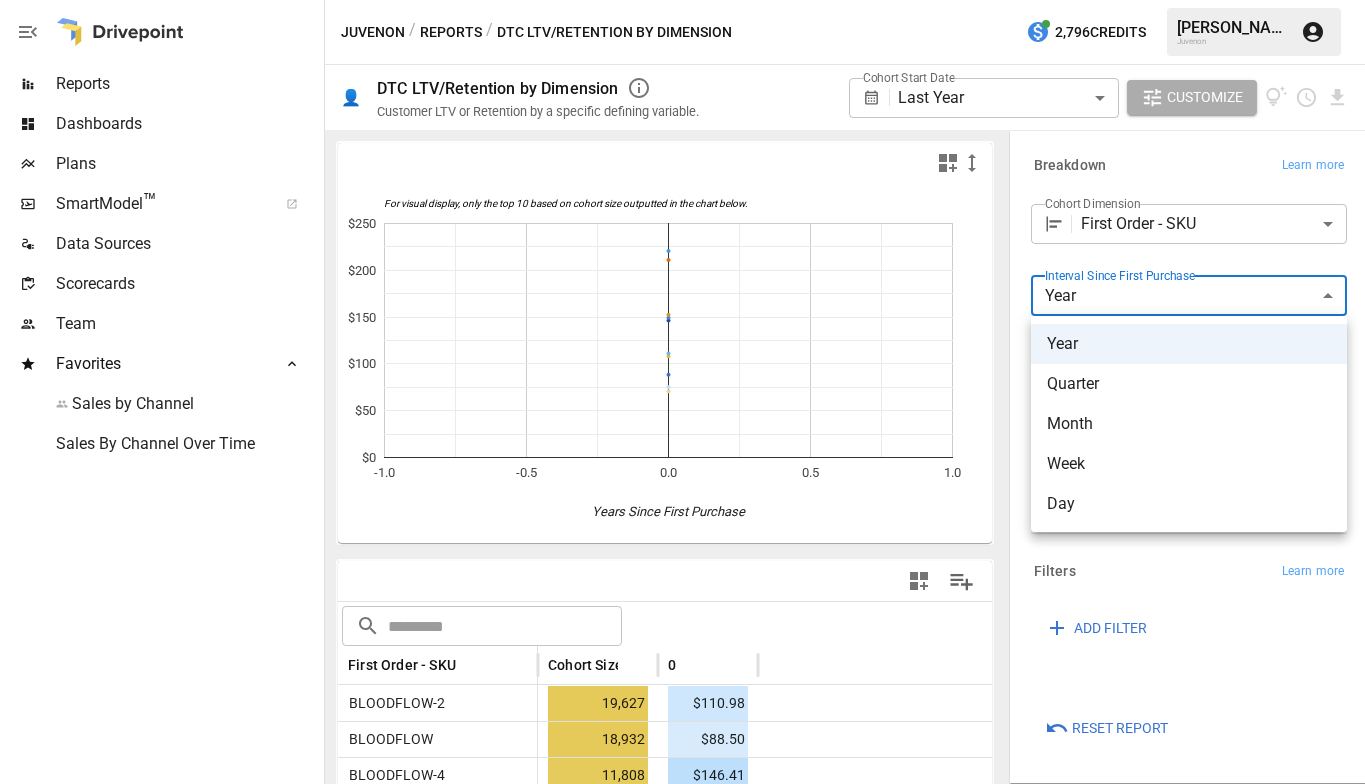 click on "Day" at bounding box center (1189, 504) 